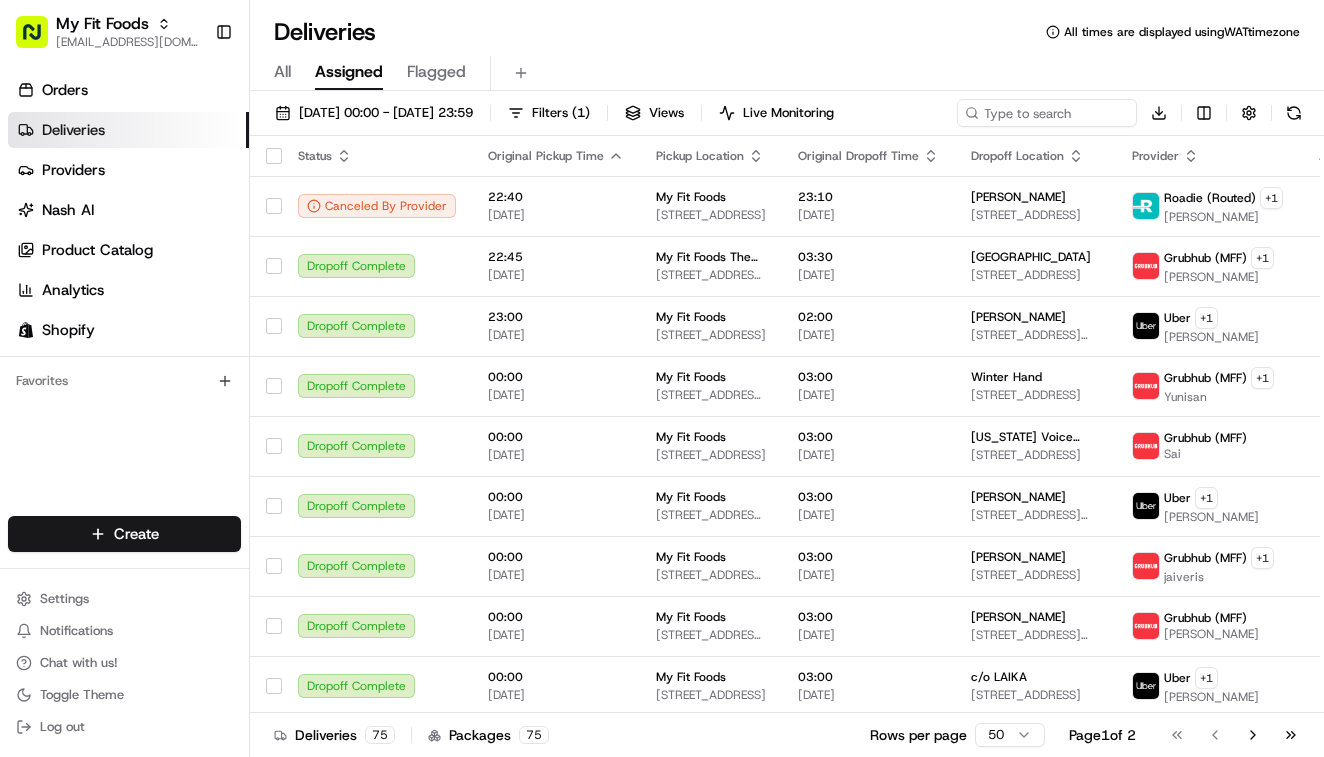 scroll, scrollTop: 0, scrollLeft: 0, axis: both 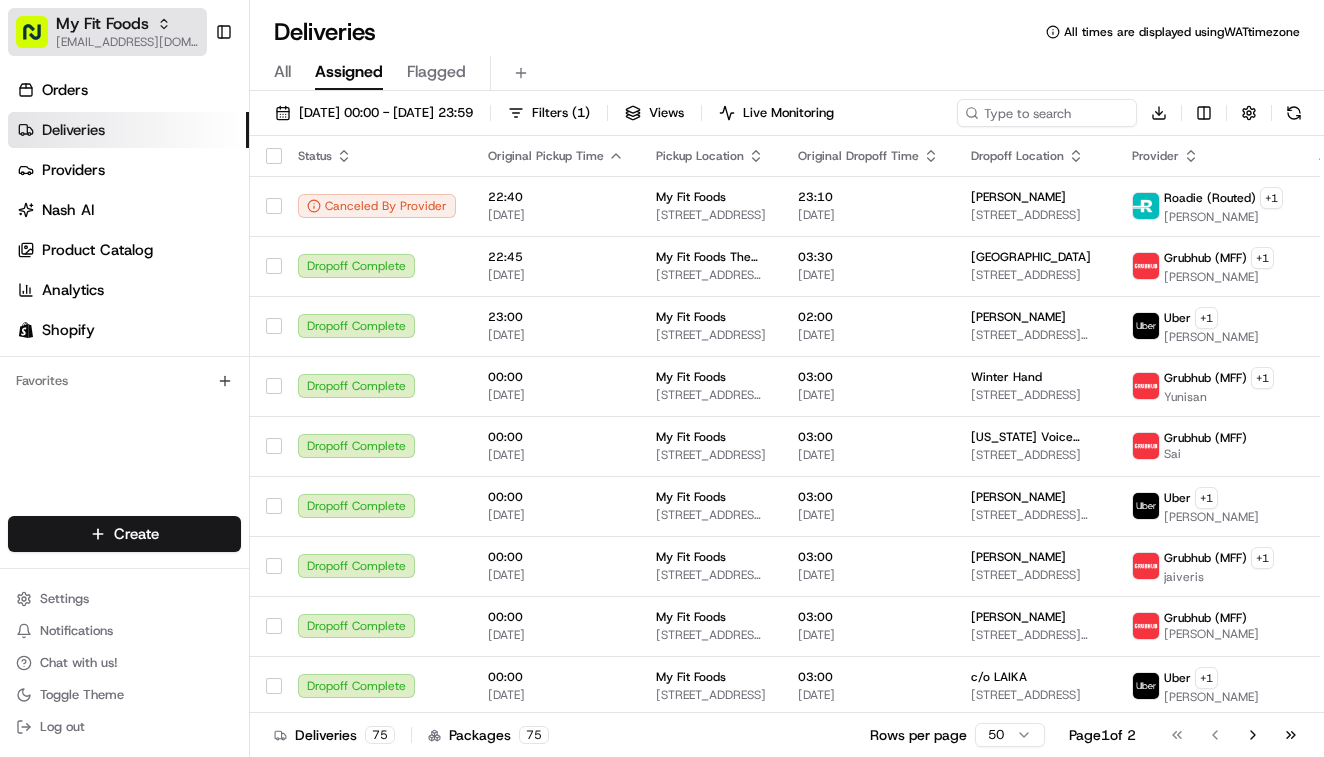 click on "My Fit Foods" at bounding box center [102, 24] 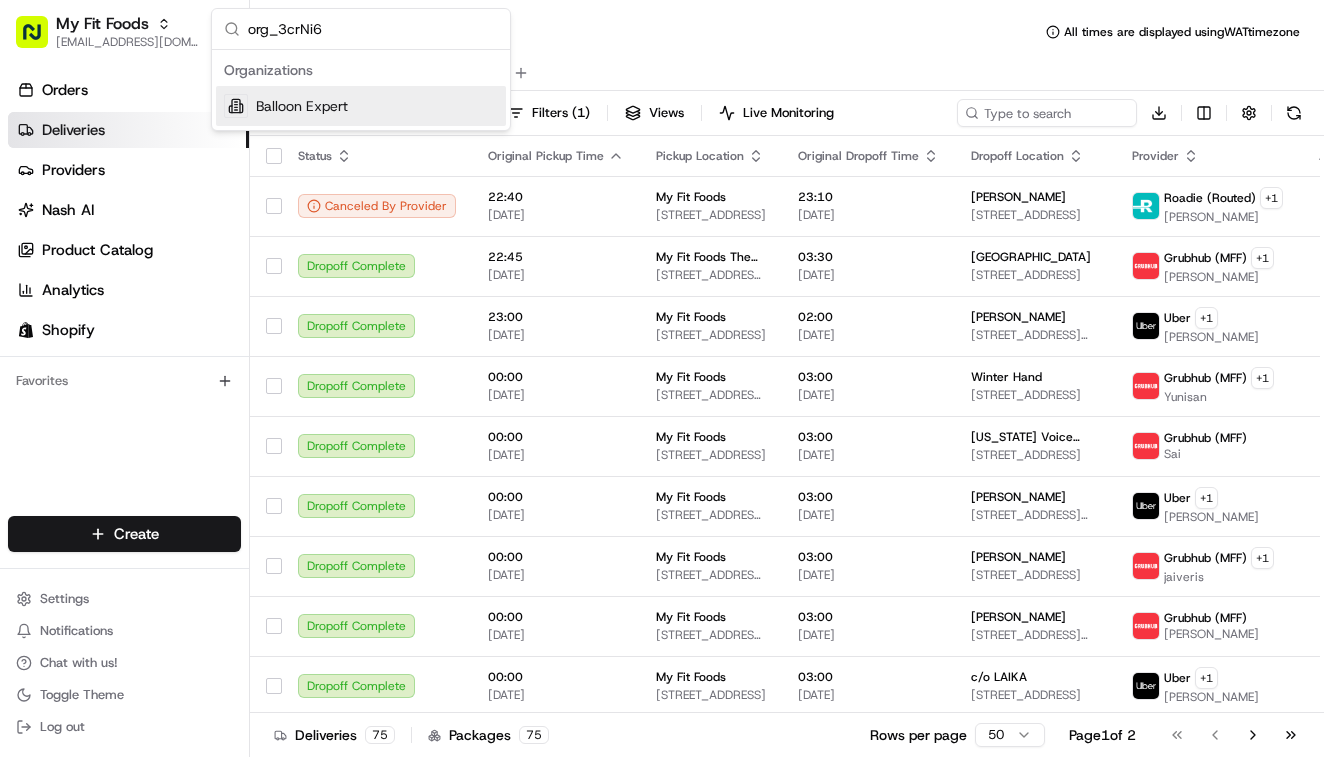 type on "org_3crNi6" 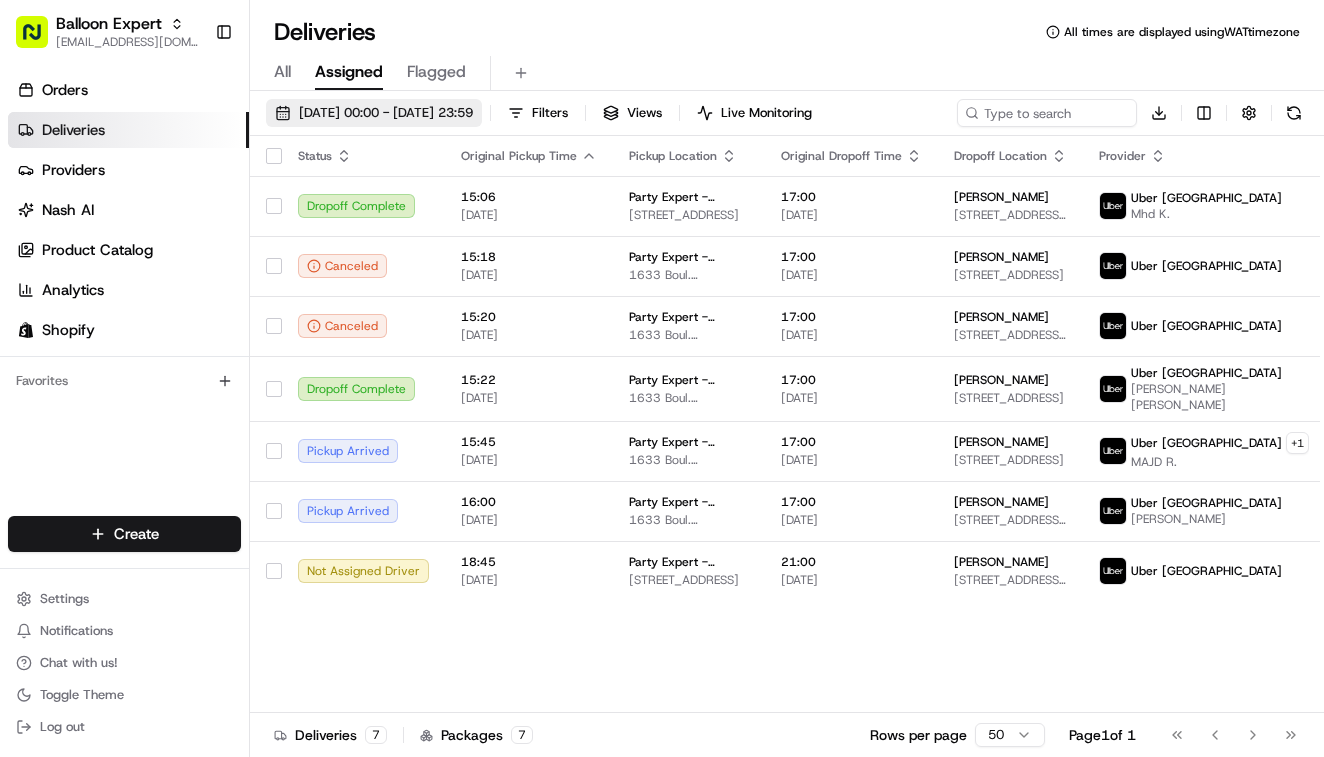click on "17/07/2025 00:00 - 17/07/2025 23:59" at bounding box center (386, 113) 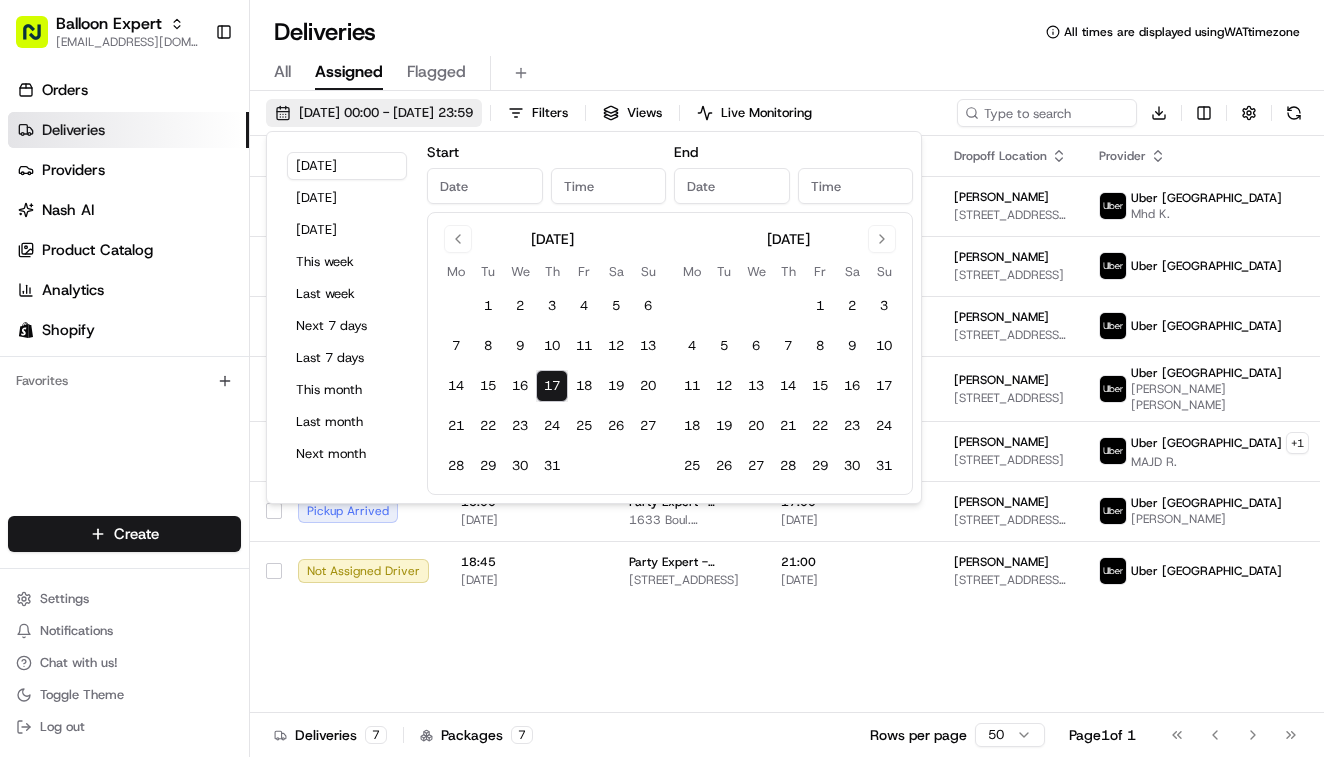 type on "Jul 17, 2025" 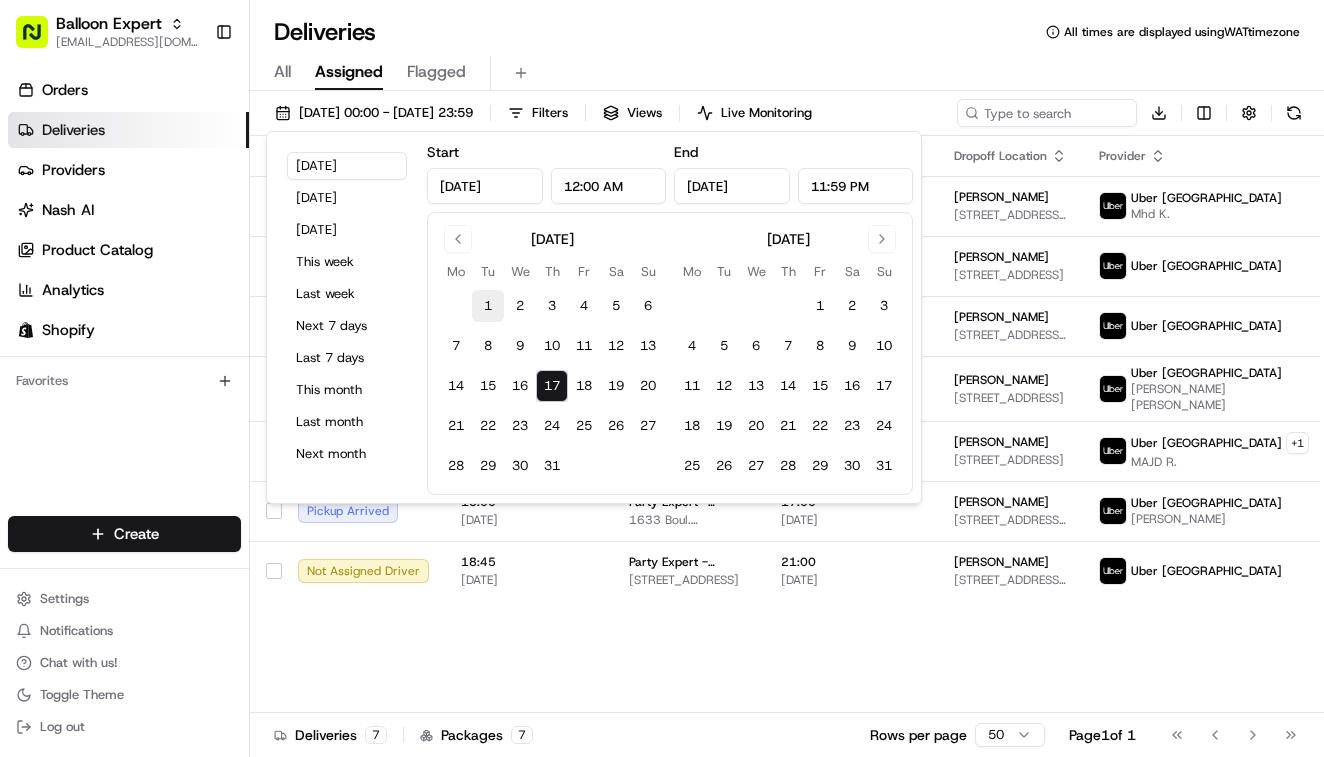 click on "1" at bounding box center (488, 306) 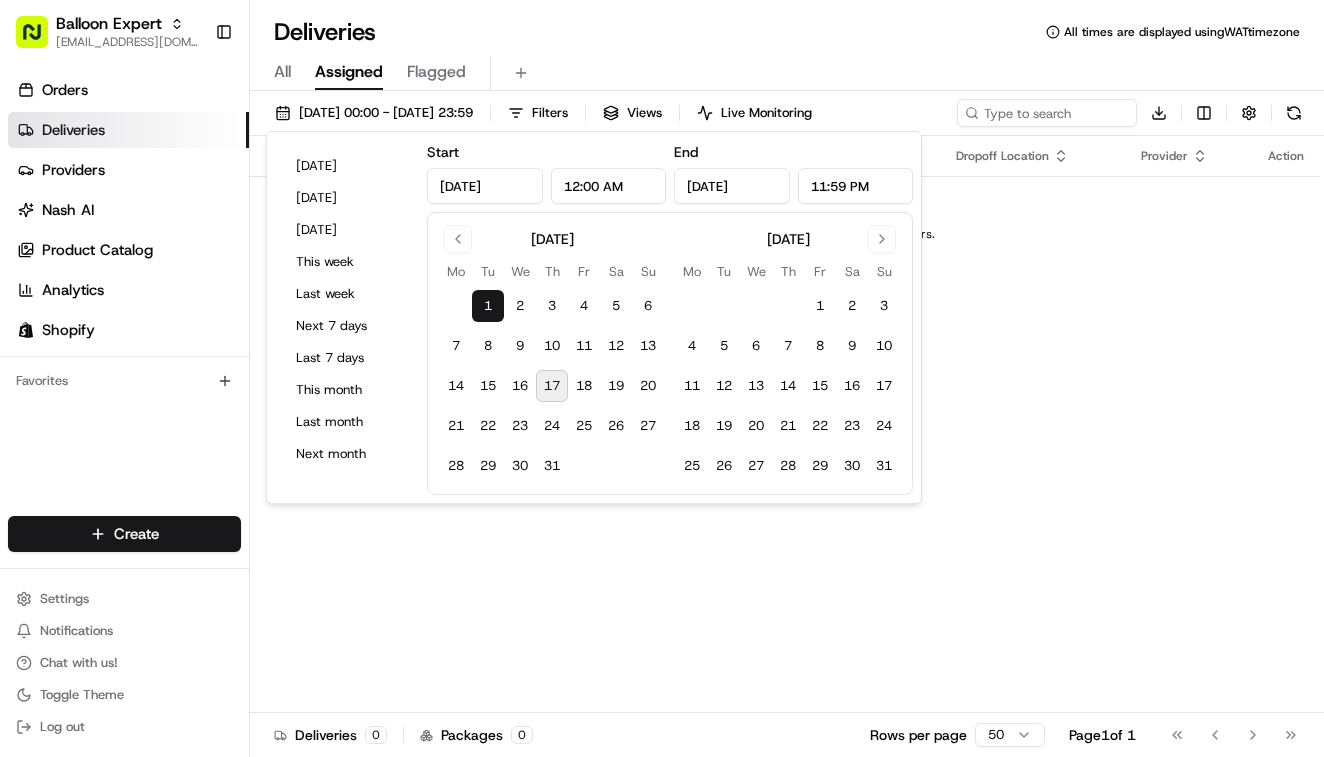 click on "17" at bounding box center [552, 386] 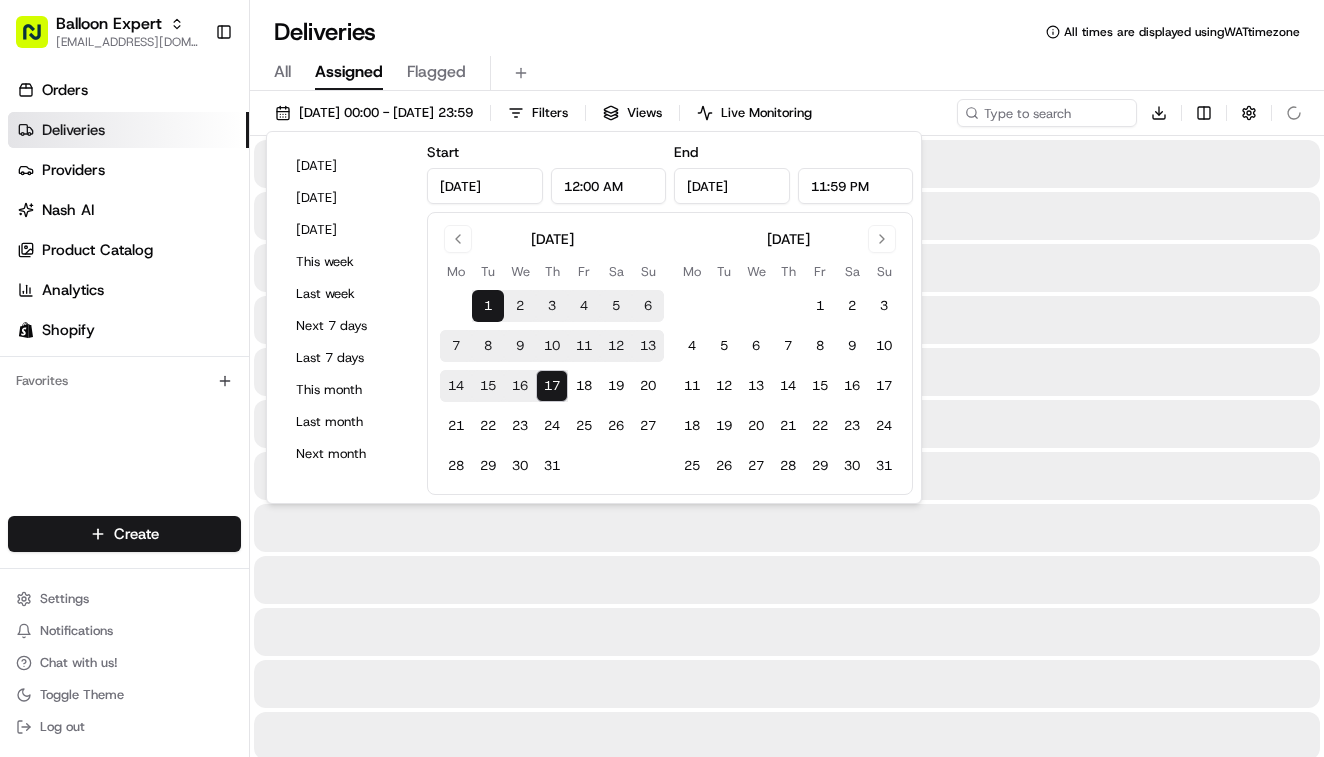 click on "Deliveries All times are displayed using  WAT  timezone" at bounding box center (787, 32) 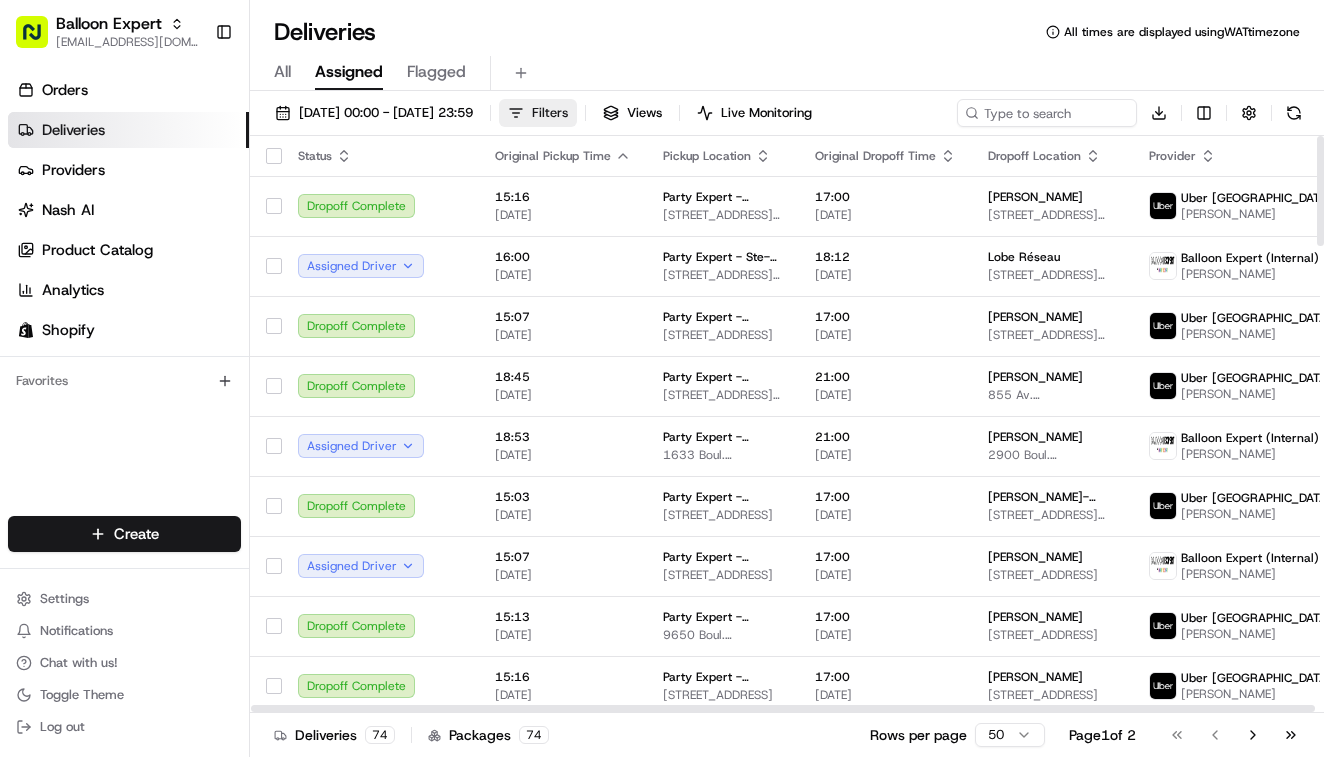 click on "Filters" at bounding box center [550, 113] 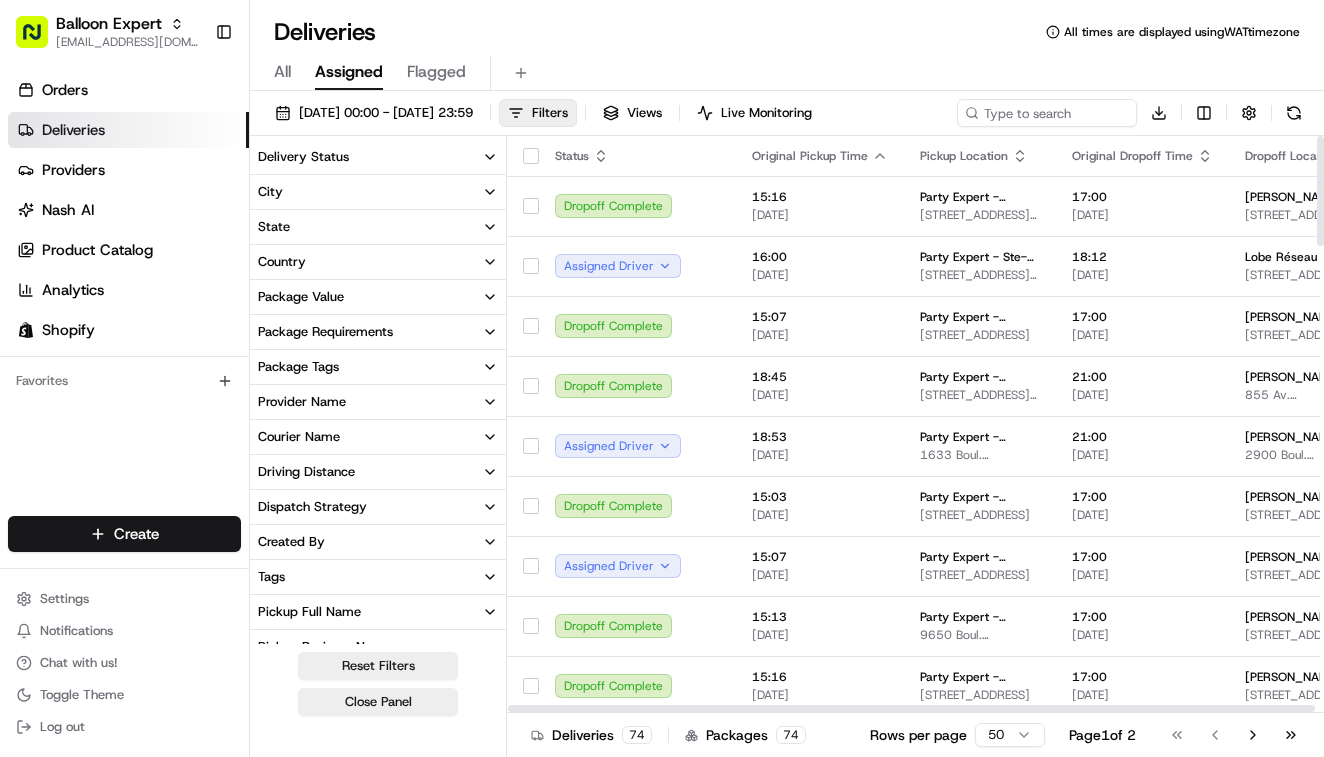 click on "Courier Name" at bounding box center [378, 437] 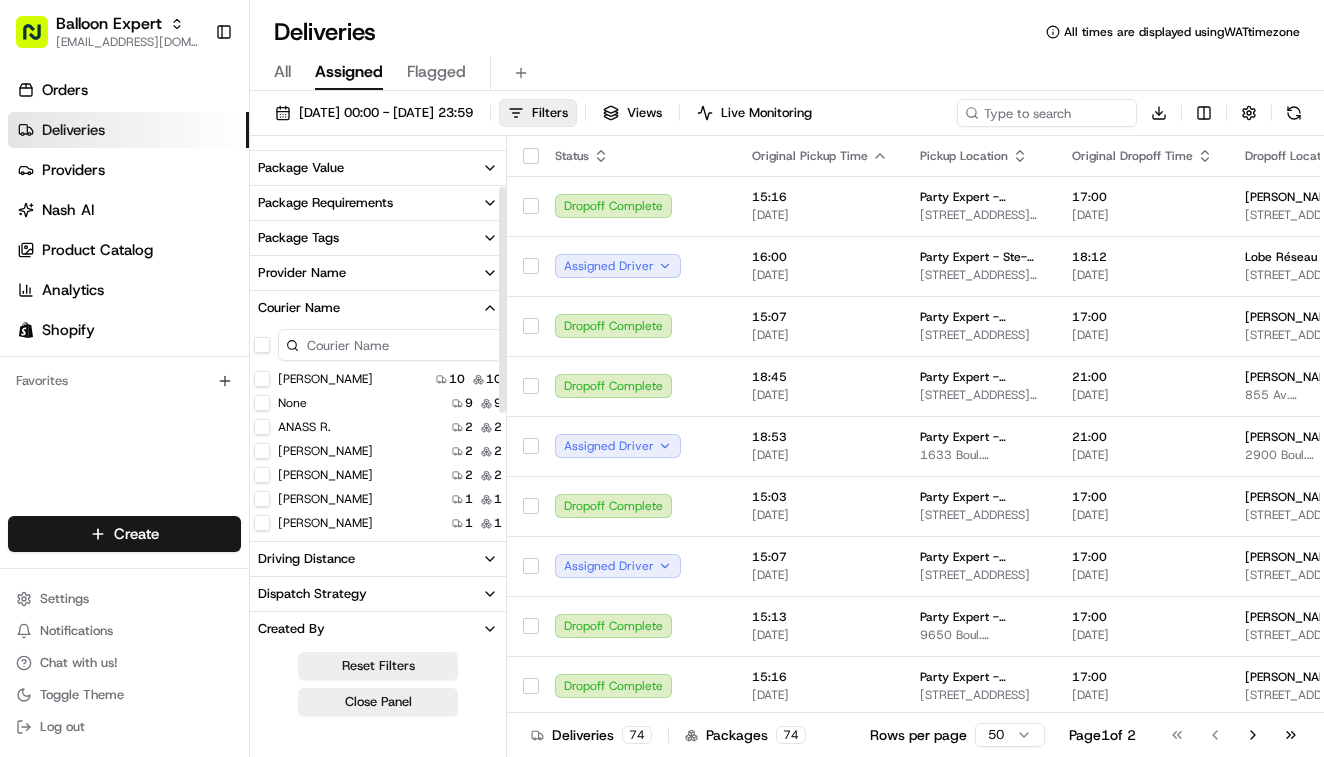 scroll, scrollTop: 132, scrollLeft: 0, axis: vertical 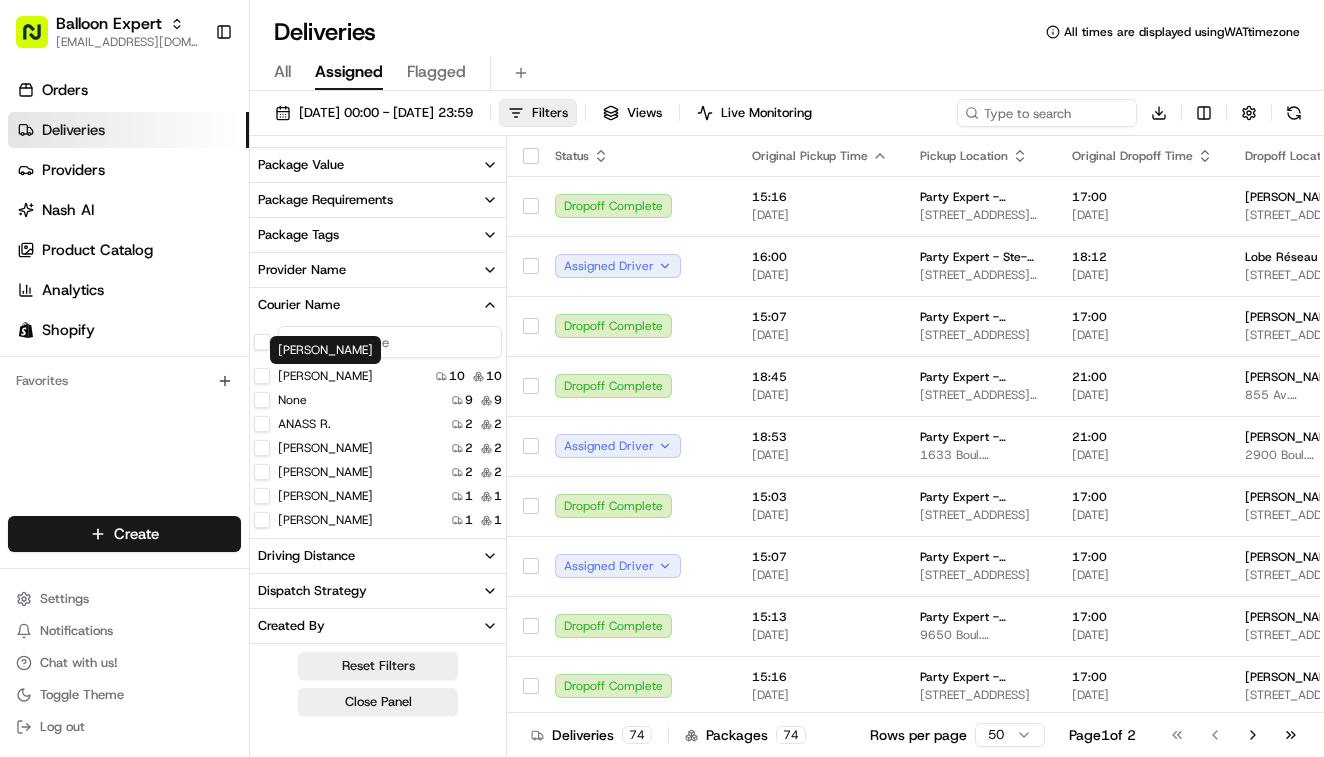 click on "Thierry Tranquille" at bounding box center (325, 376) 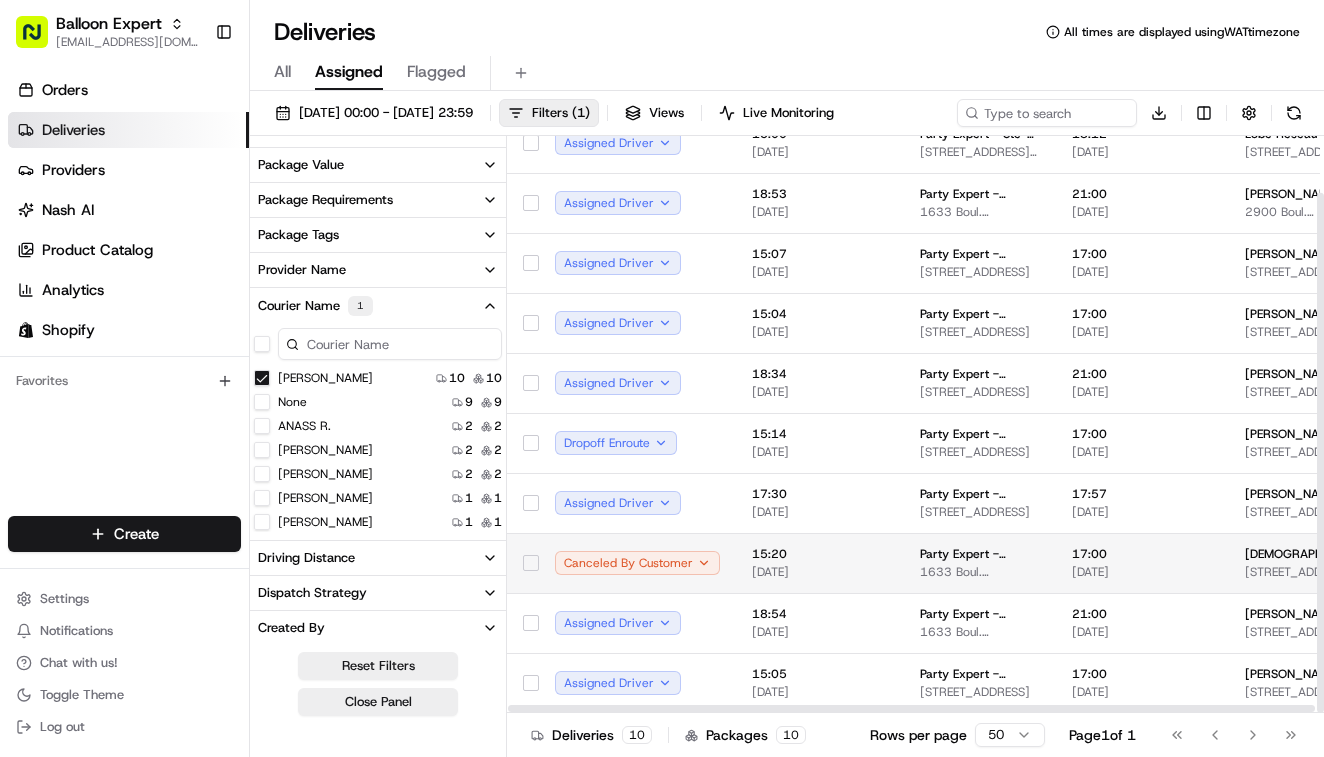 scroll, scrollTop: 63, scrollLeft: 0, axis: vertical 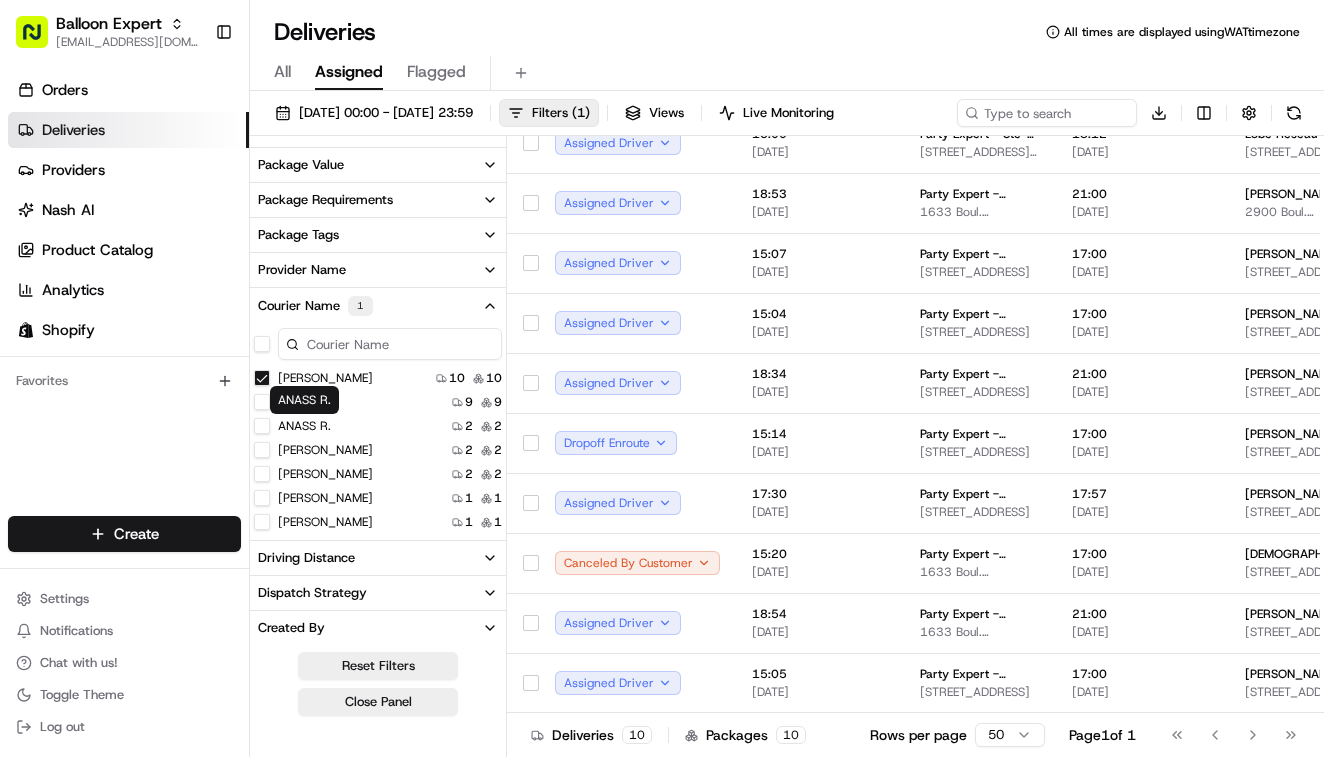 click on "ANASS R." at bounding box center [304, 426] 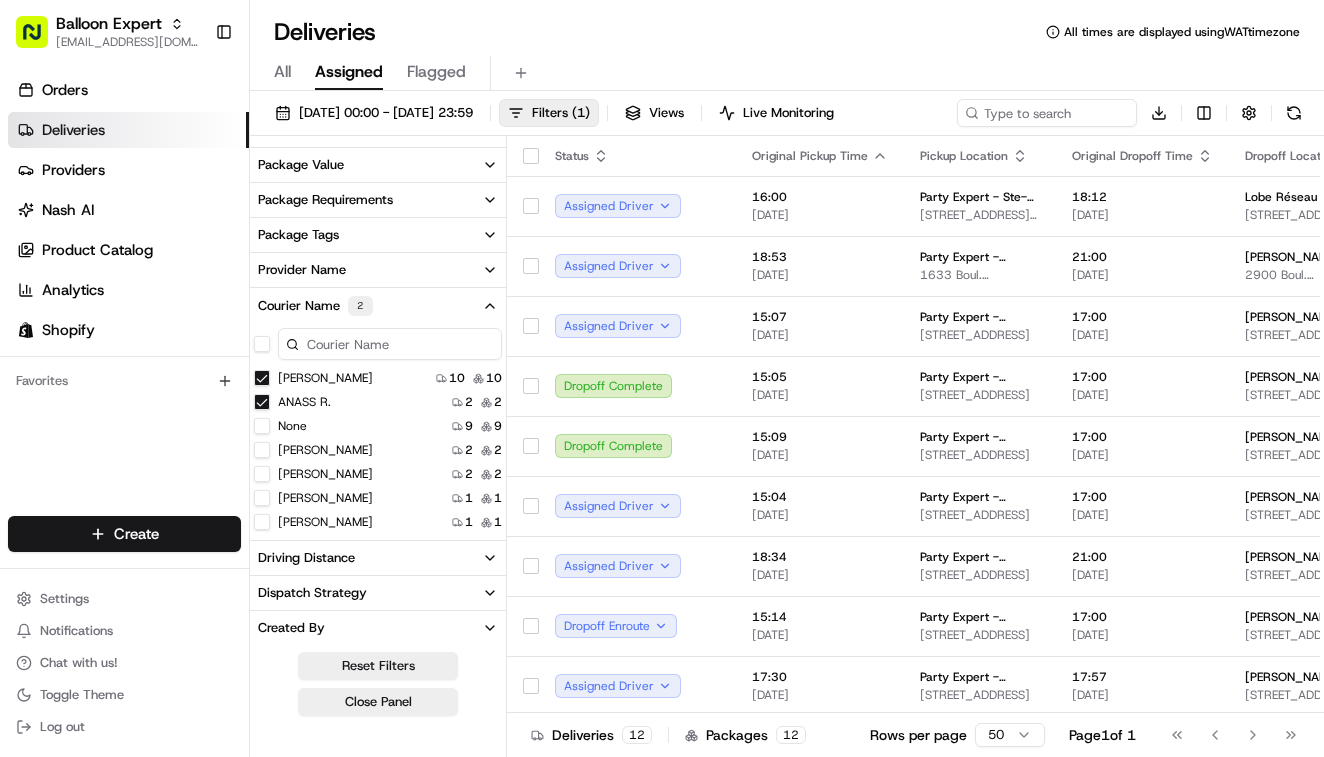 click on "Thierry Tranquille" at bounding box center (262, 378) 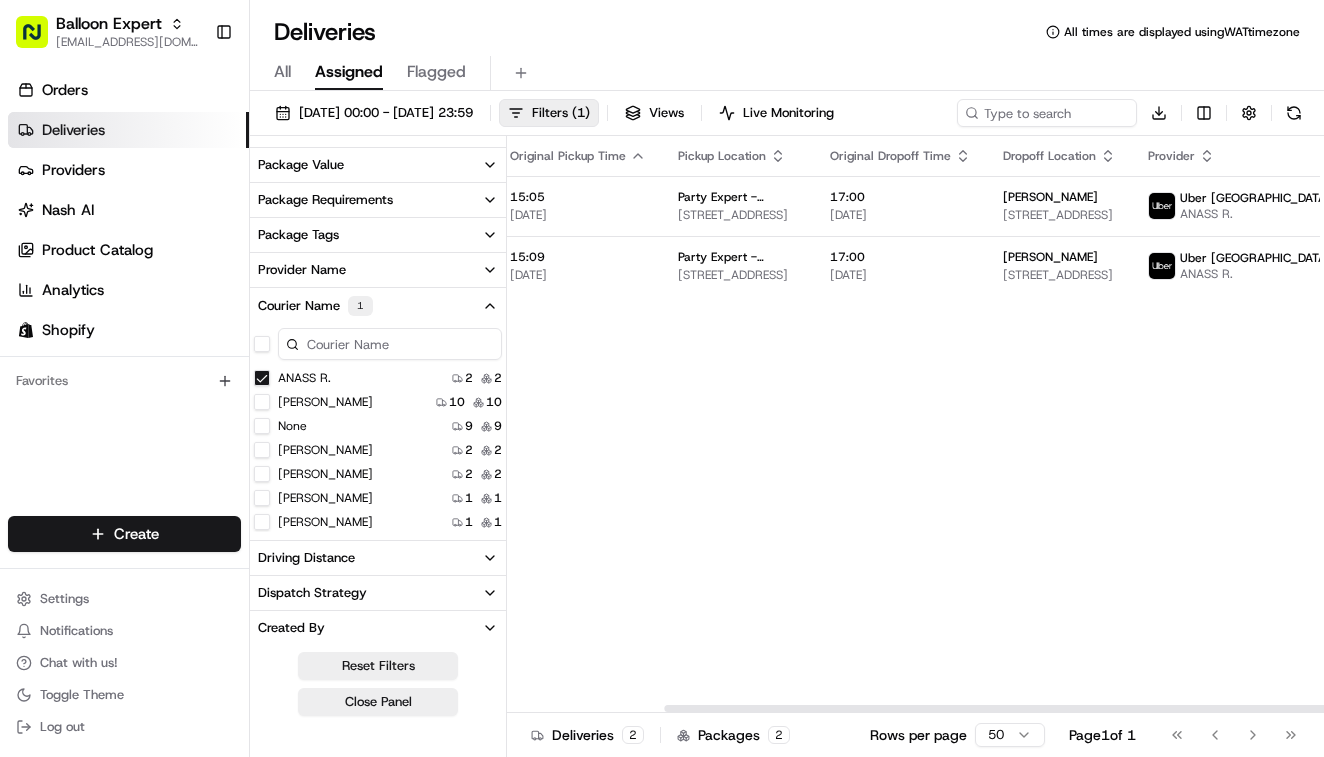 scroll, scrollTop: 0, scrollLeft: 193, axis: horizontal 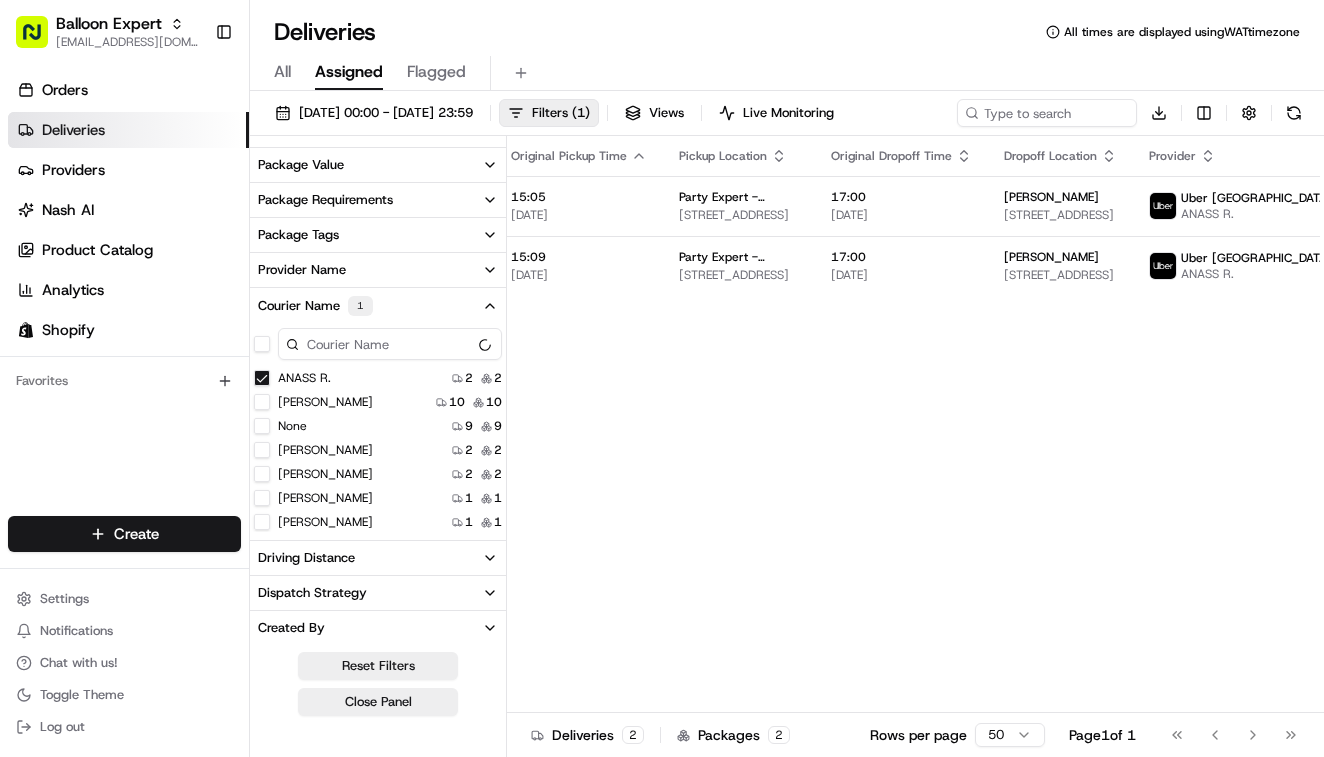 click on "ANASS R." at bounding box center [262, 378] 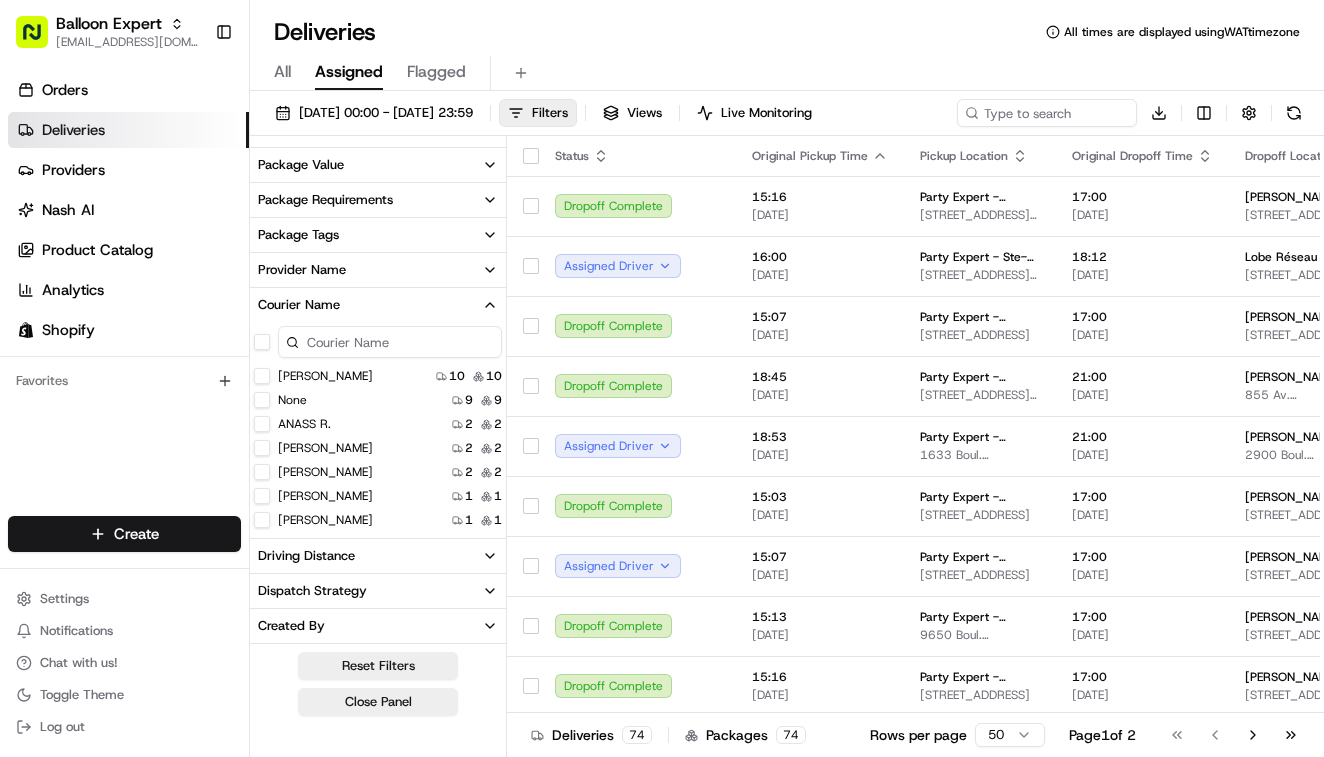 click at bounding box center [262, 342] 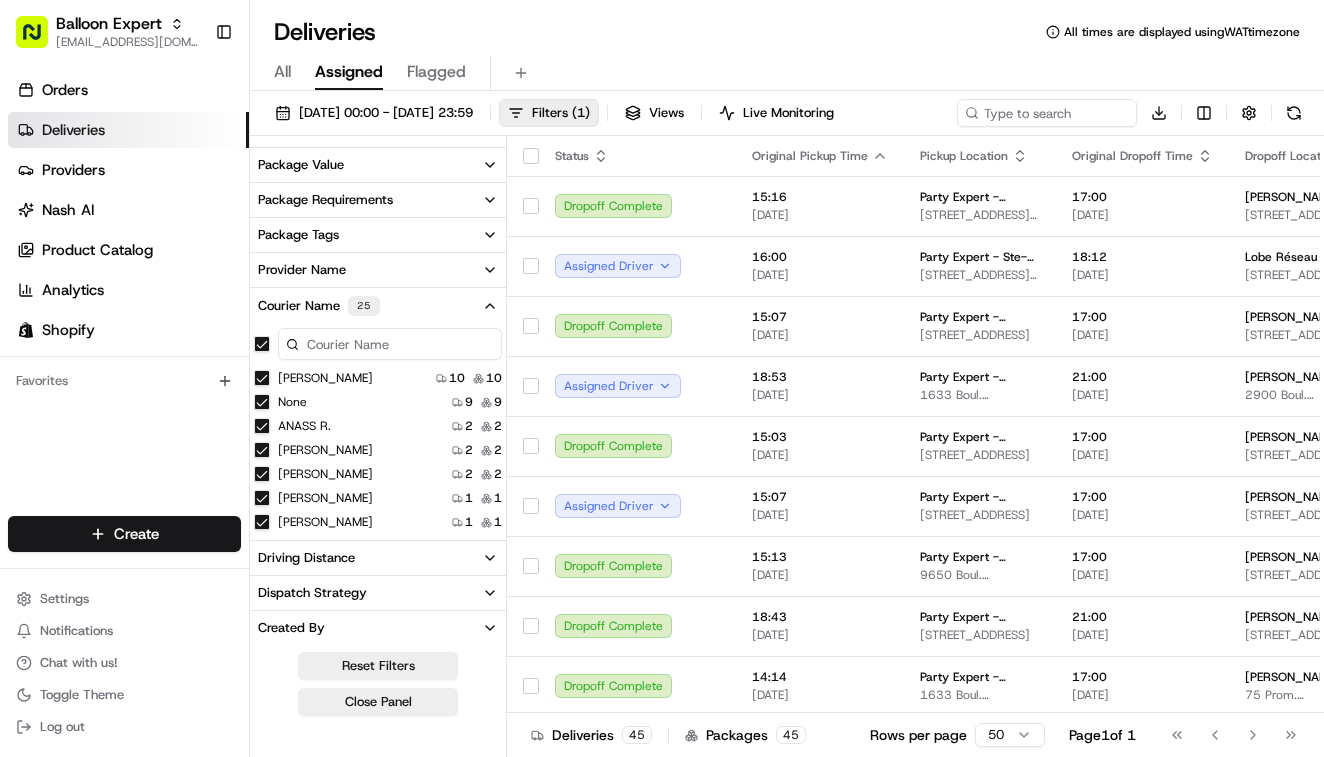 click at bounding box center [262, 344] 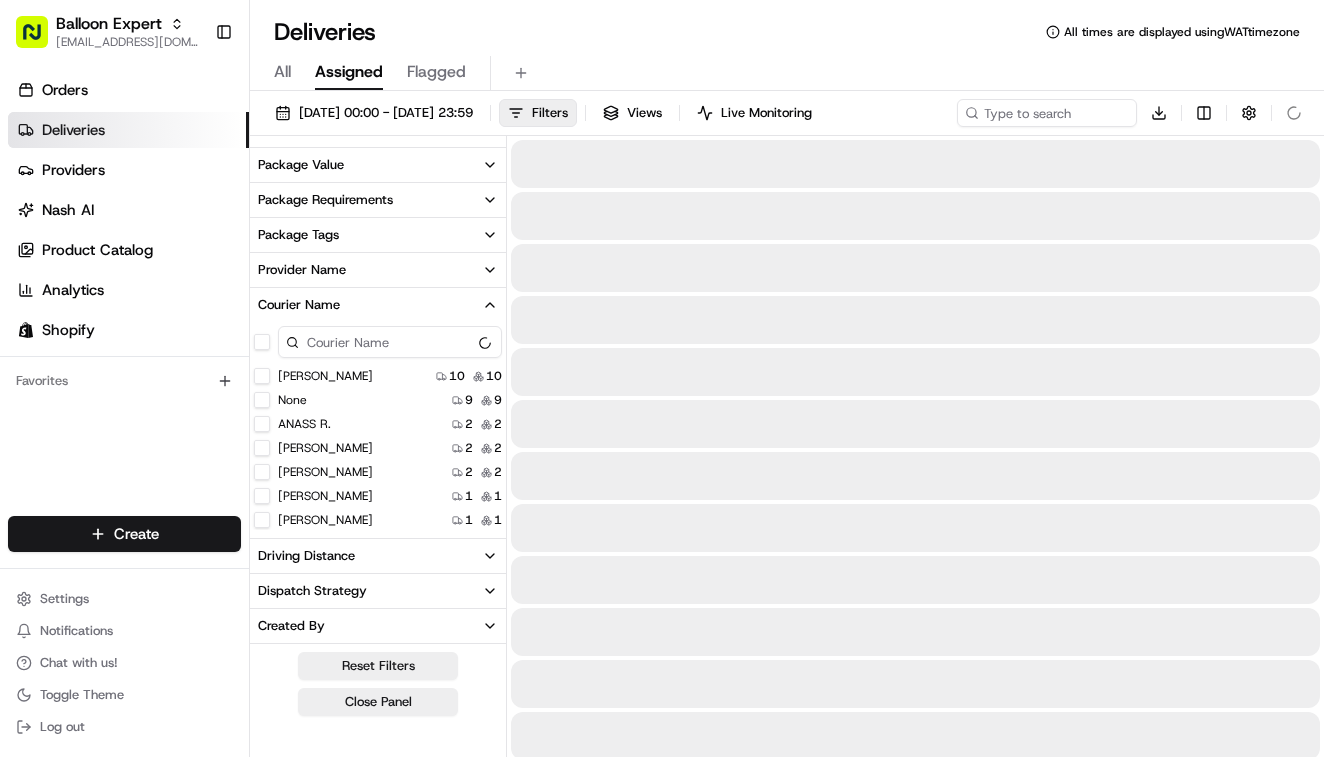 click on "Courier Name" at bounding box center (299, 305) 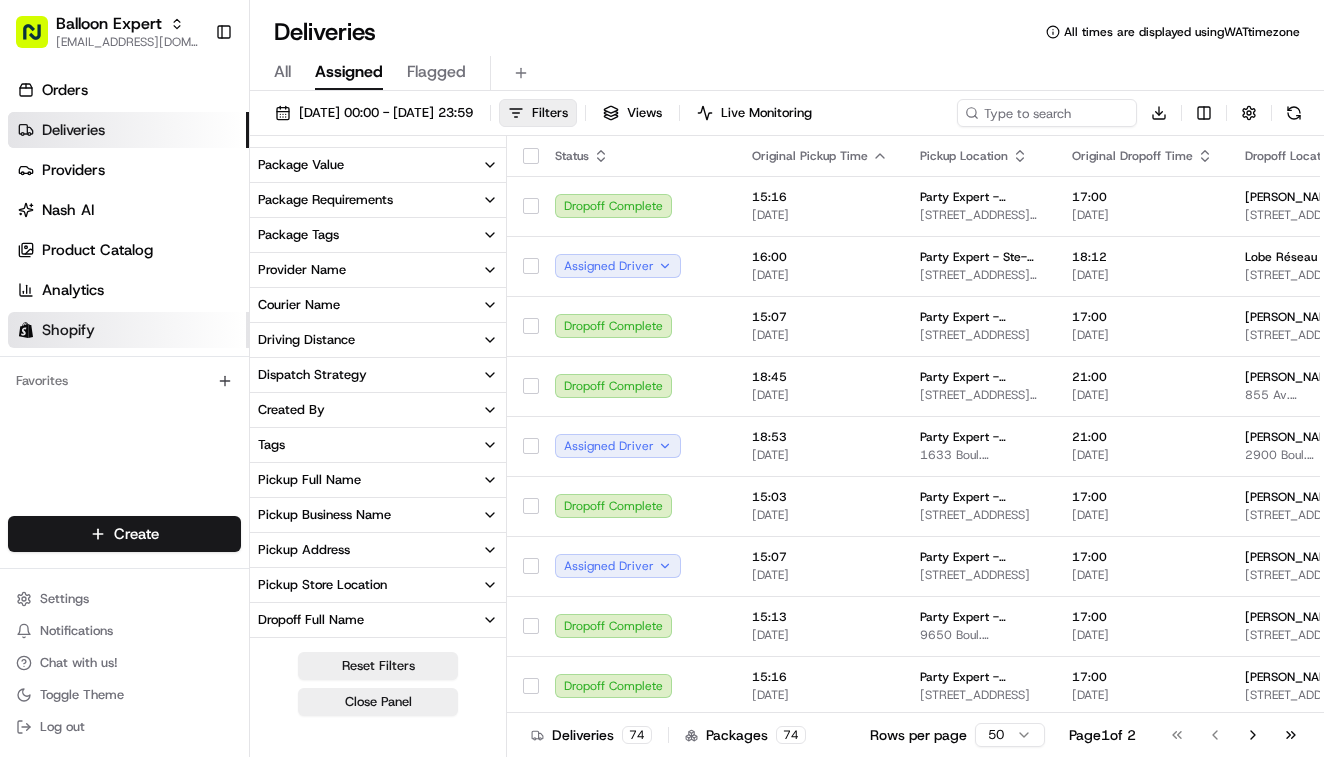click on "Shopify" at bounding box center [68, 330] 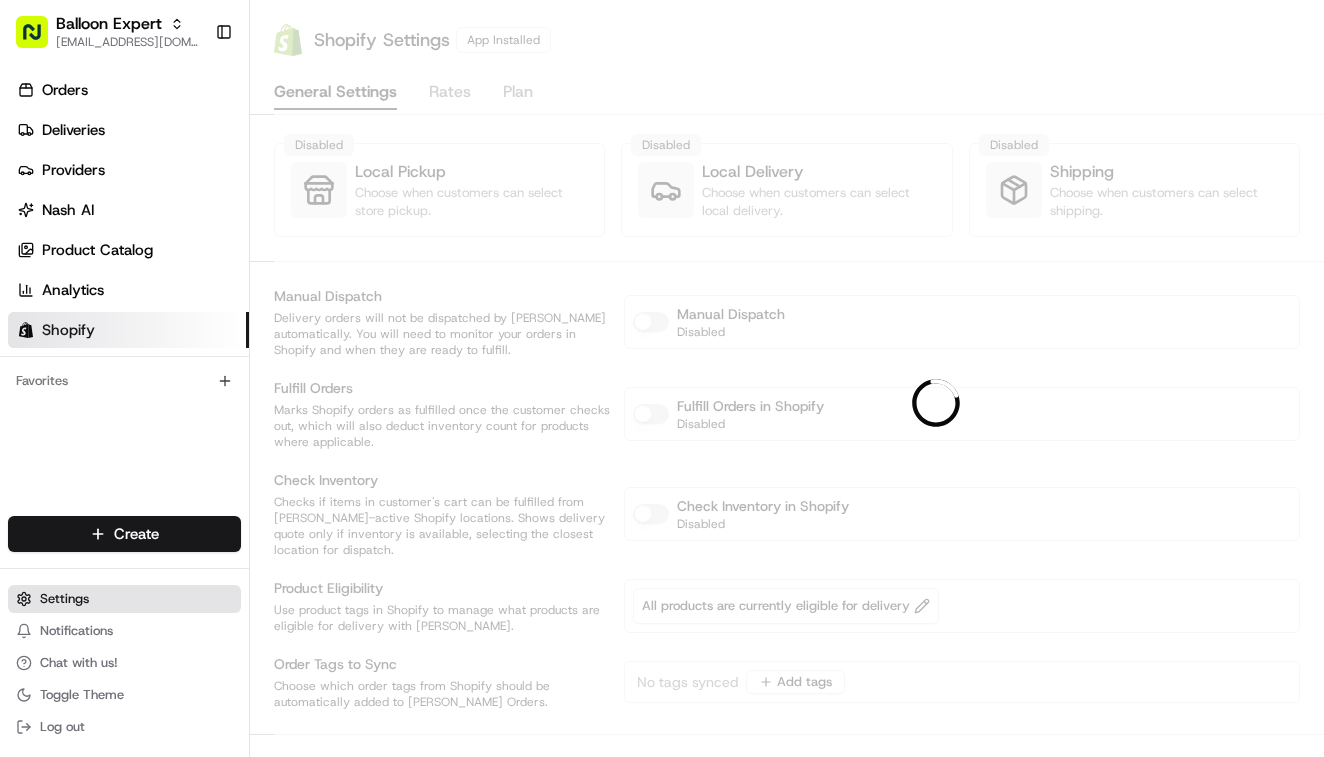 click on "Settings" at bounding box center (124, 599) 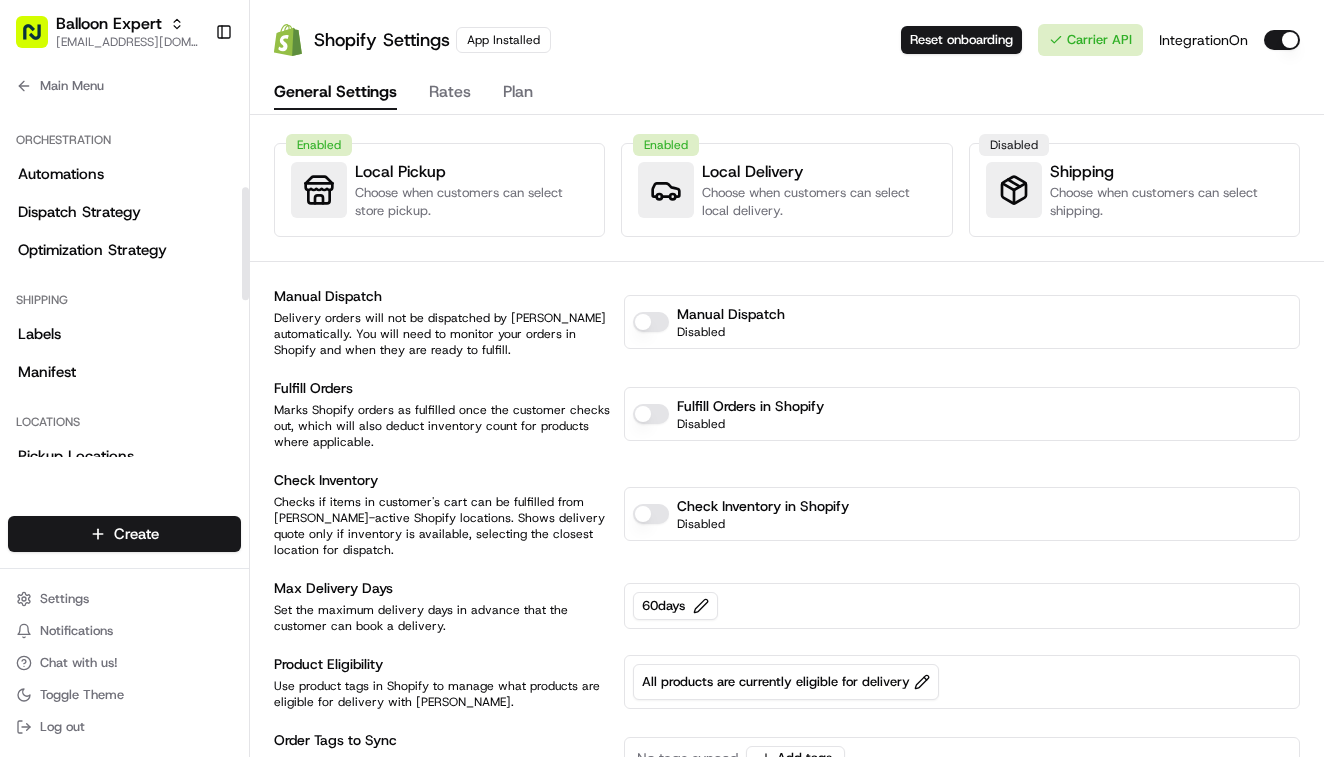 scroll, scrollTop: 309, scrollLeft: 0, axis: vertical 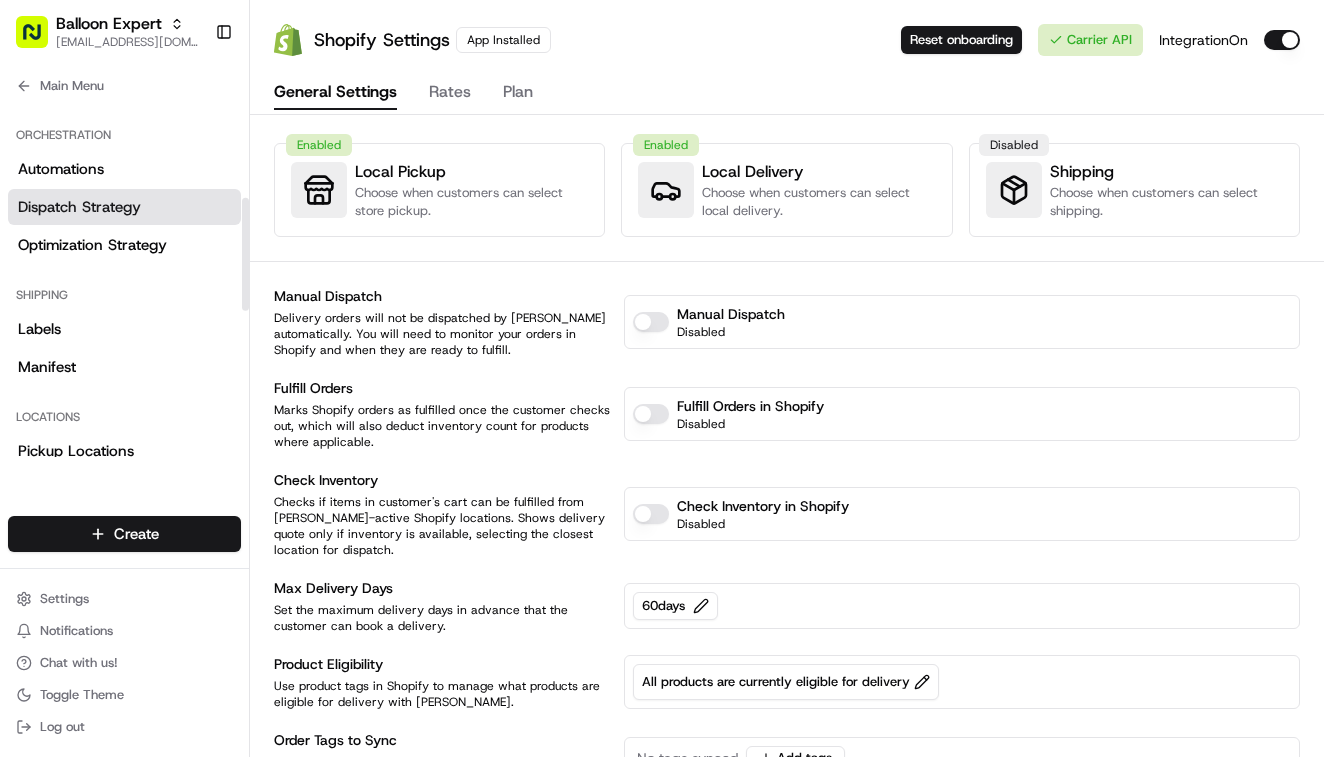 click on "Dispatch Strategy" at bounding box center [79, 207] 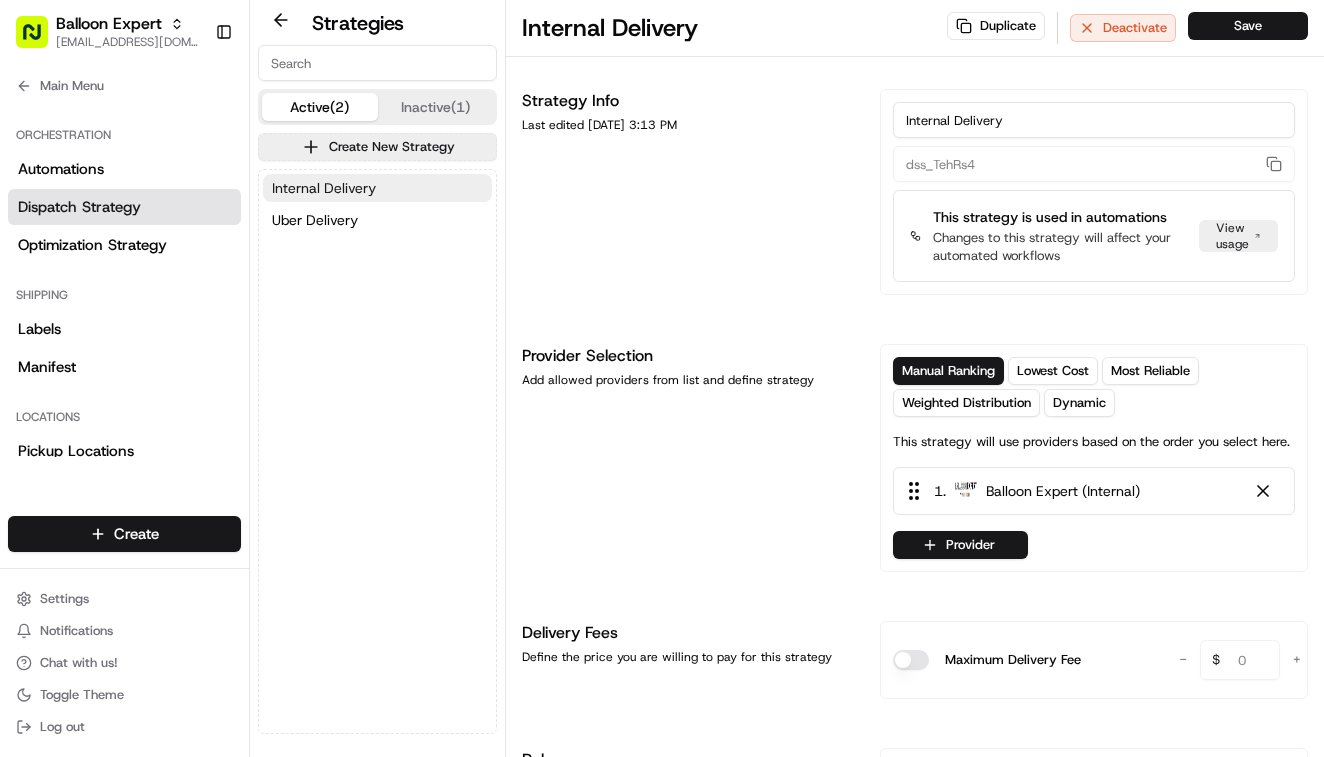 click on "Internal Delivery" at bounding box center [324, 188] 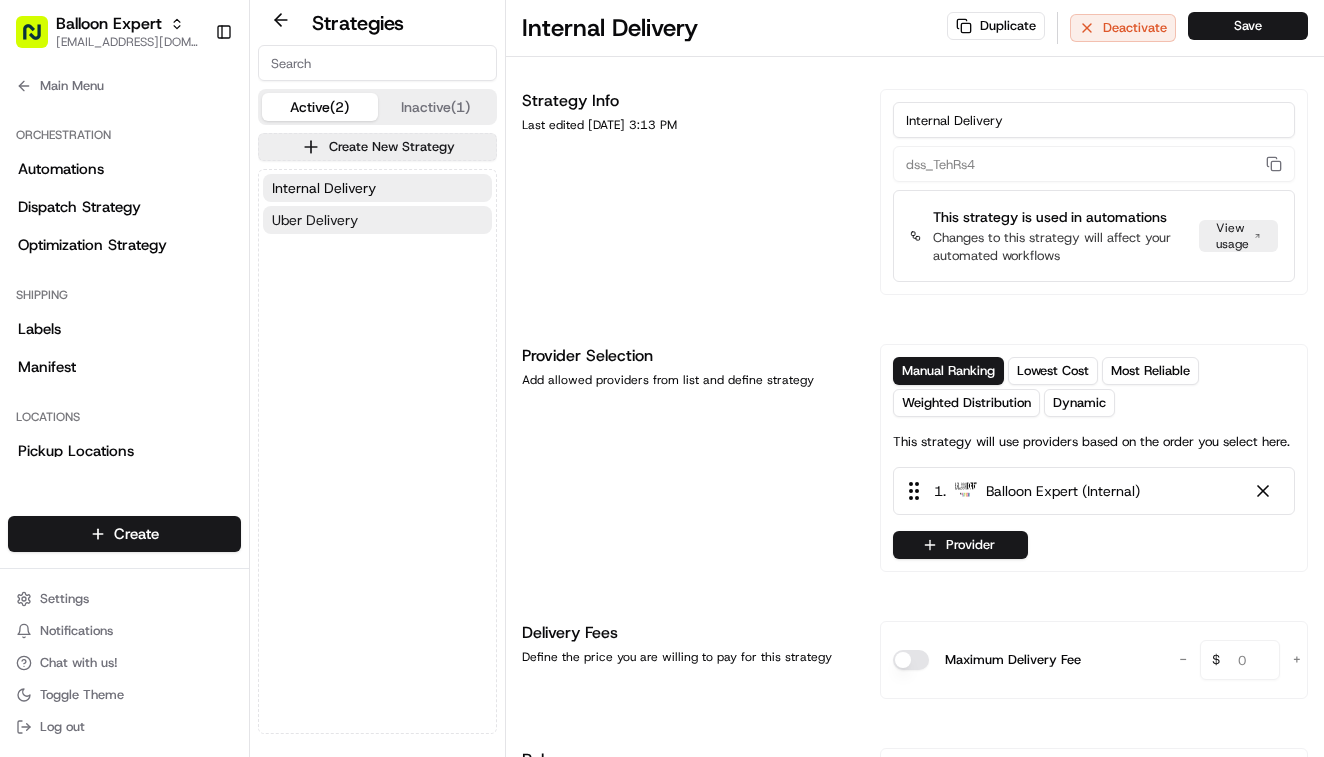 click on "Uber Delivery" at bounding box center [315, 220] 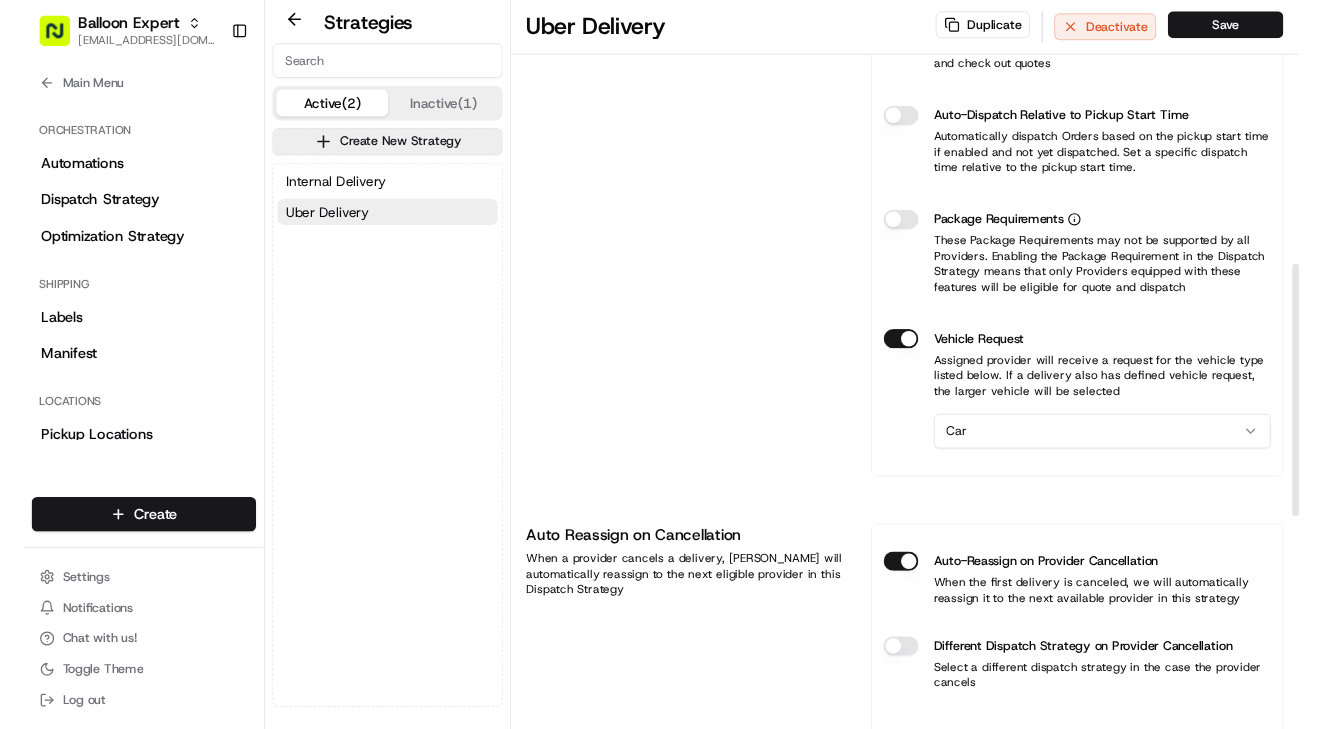 scroll, scrollTop: 792, scrollLeft: 0, axis: vertical 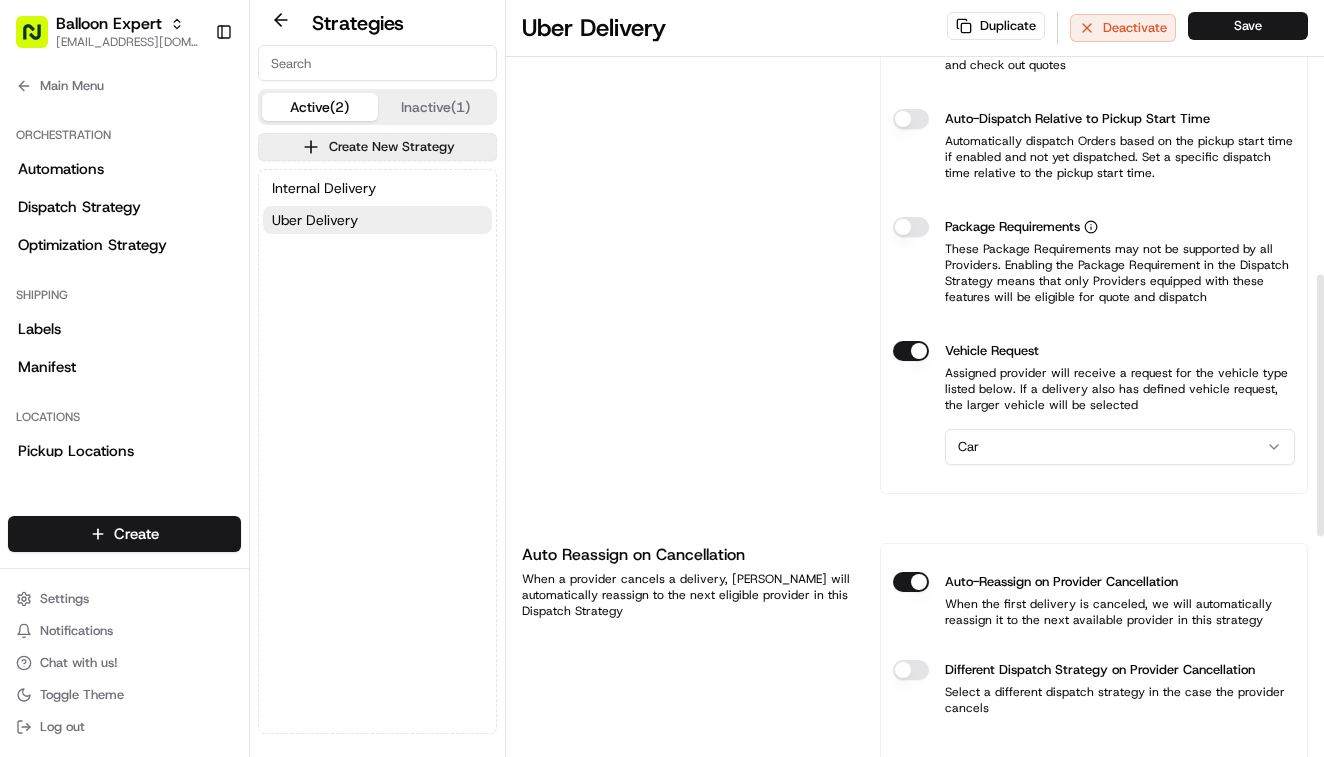 click on "Balloon Expert wisdom@usenash.com Toggle Sidebar Orders Deliveries Providers Nash AI Product Catalog Analytics Shopify Favorites Main Menu Members & Organization Organization Users Roles Preferences Customization Portal Tracking Orchestration Automations Dispatch Strategy Optimization Strategy Shipping Labels Manifest Locations Pickup Locations Dropoff Locations Billing Billing Refund Requests Integrations Notification Triggers Webhooks API Keys Request Logs Other Feature Flags Create Settings Notifications Chat with us! Toggle Theme Log out Strategies Active  (2) Inactive  (1) Create New Strategy Internal Delivery Uber Delivery Uber Delivery Duplicate Deactivate Save Strategy Info Last edited Jul 09, 2024 12:19 AM Uber Delivery dss_VLNd5v This strategy is used in automations Changes to this strategy will affect your automated workflows View usage Provider Selection Add allowed providers from list and define strategy Manual Ranking Lowest Cost Most Reliable Weighted Distribution Dynamic 1 ." at bounding box center [662, 378] 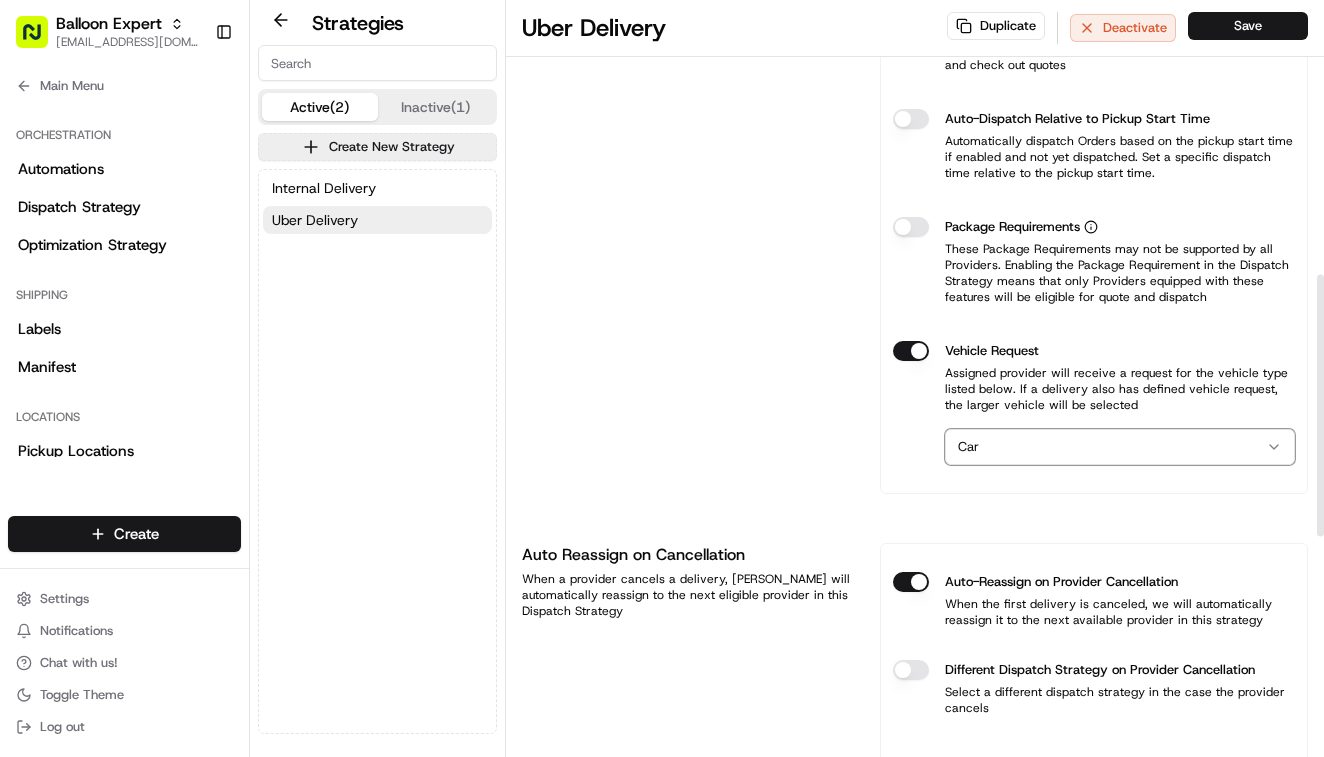 type 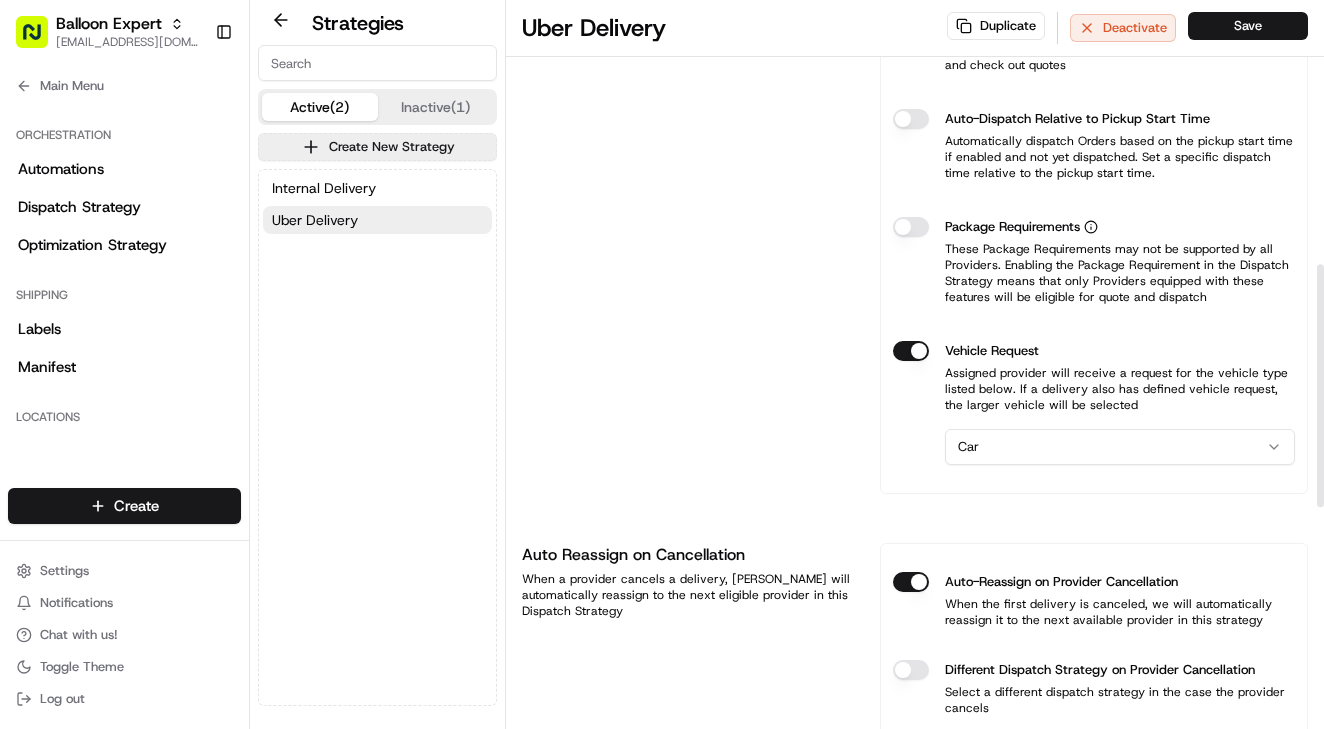 click at bounding box center [377, 63] 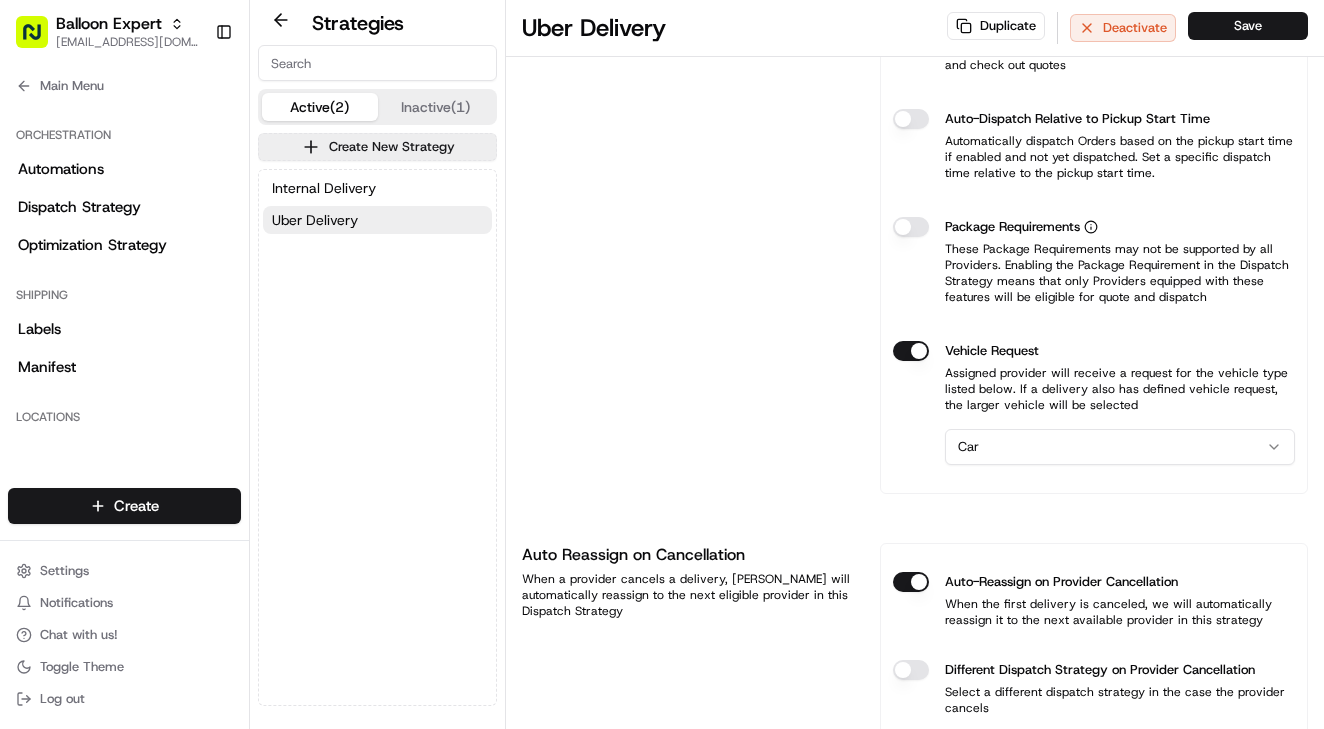 paste on "dss_VLNd5v" 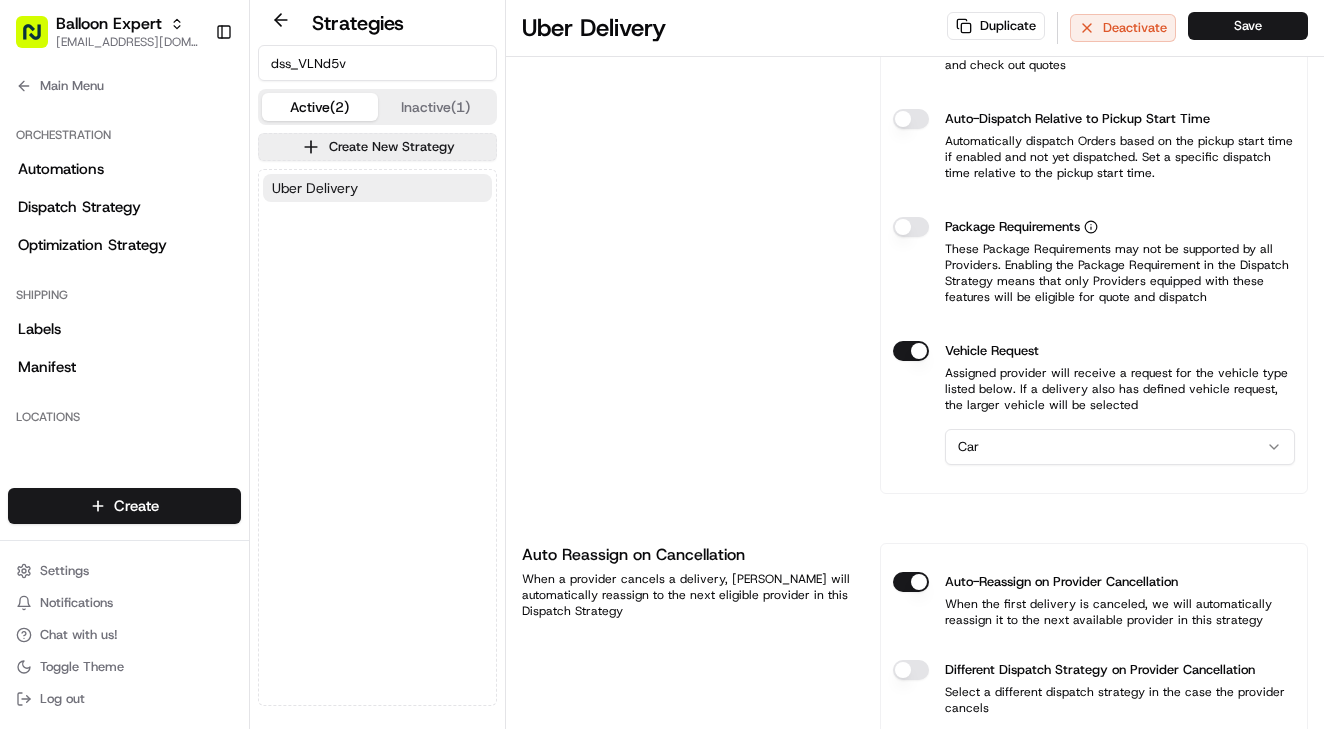 type on "dss_VLNd5v" 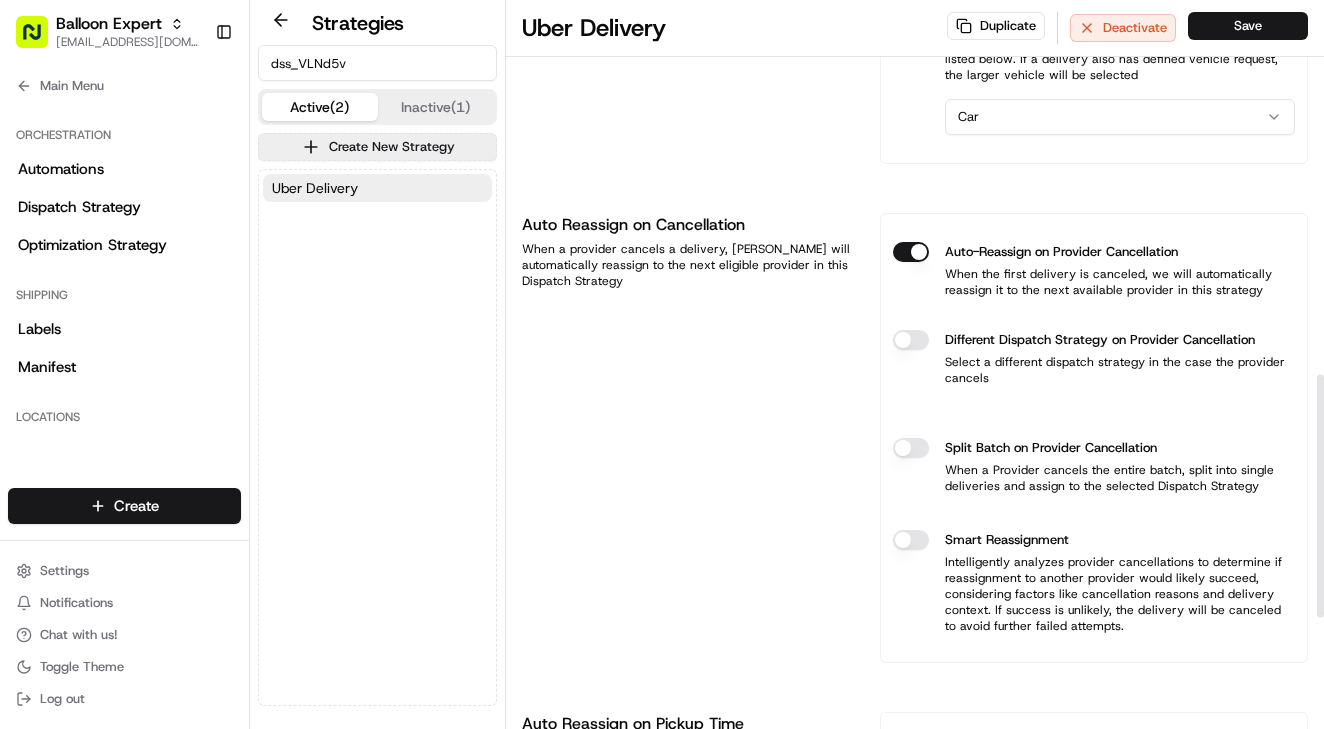 scroll, scrollTop: 1043, scrollLeft: 0, axis: vertical 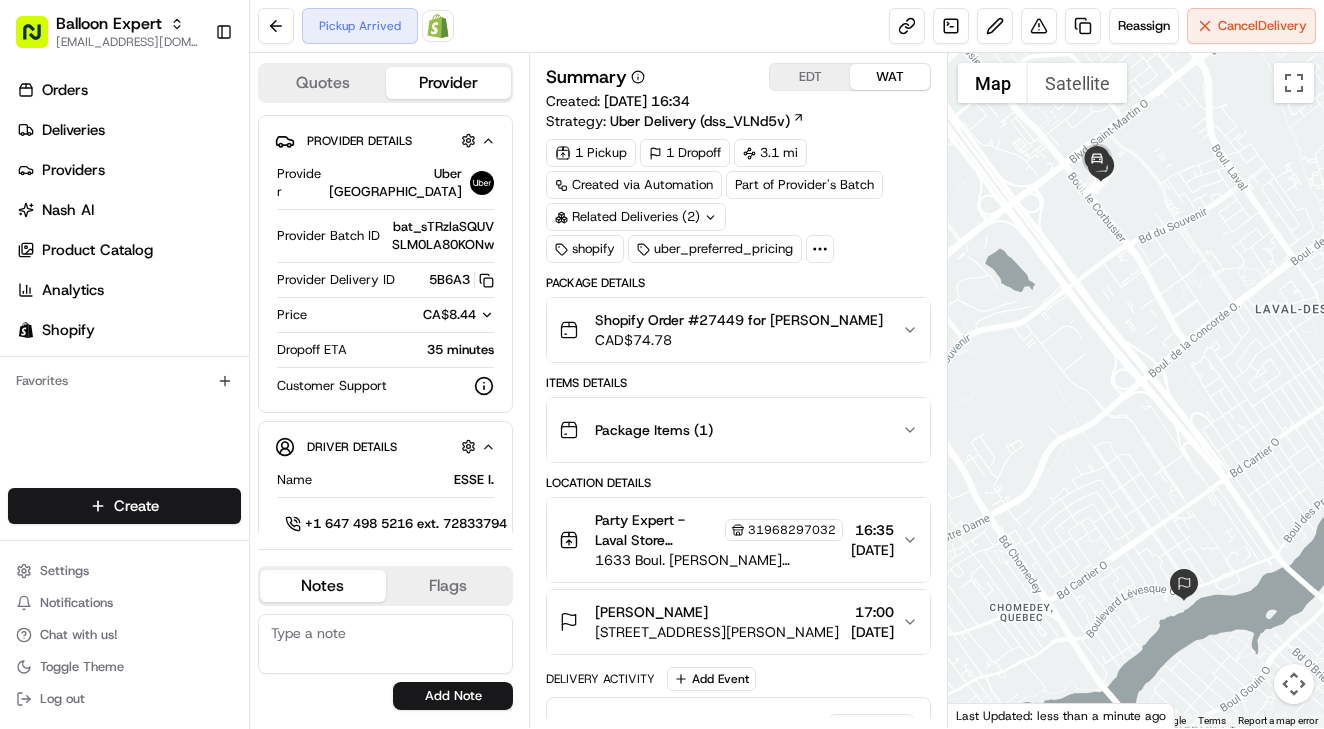 click at bounding box center [951, 26] 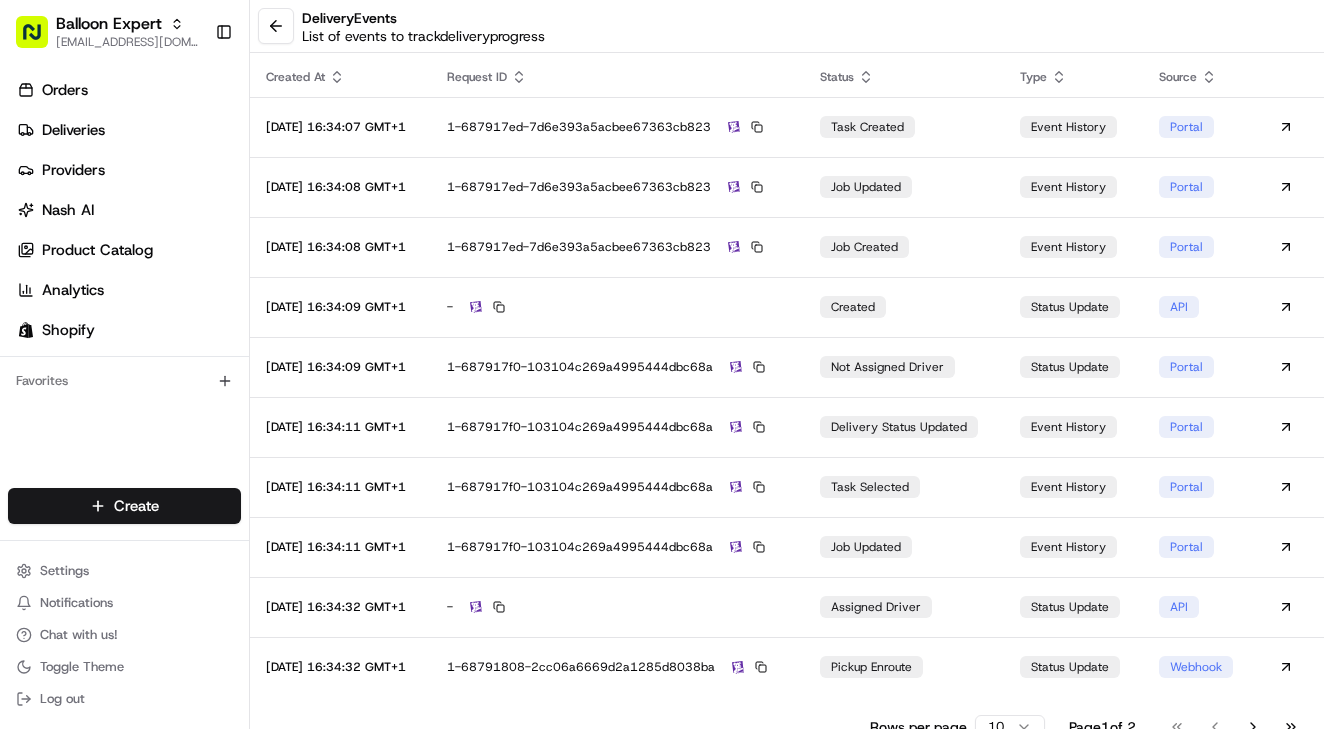 click on "delivery  Events List of events to track  delivery  progress" at bounding box center [787, 26] 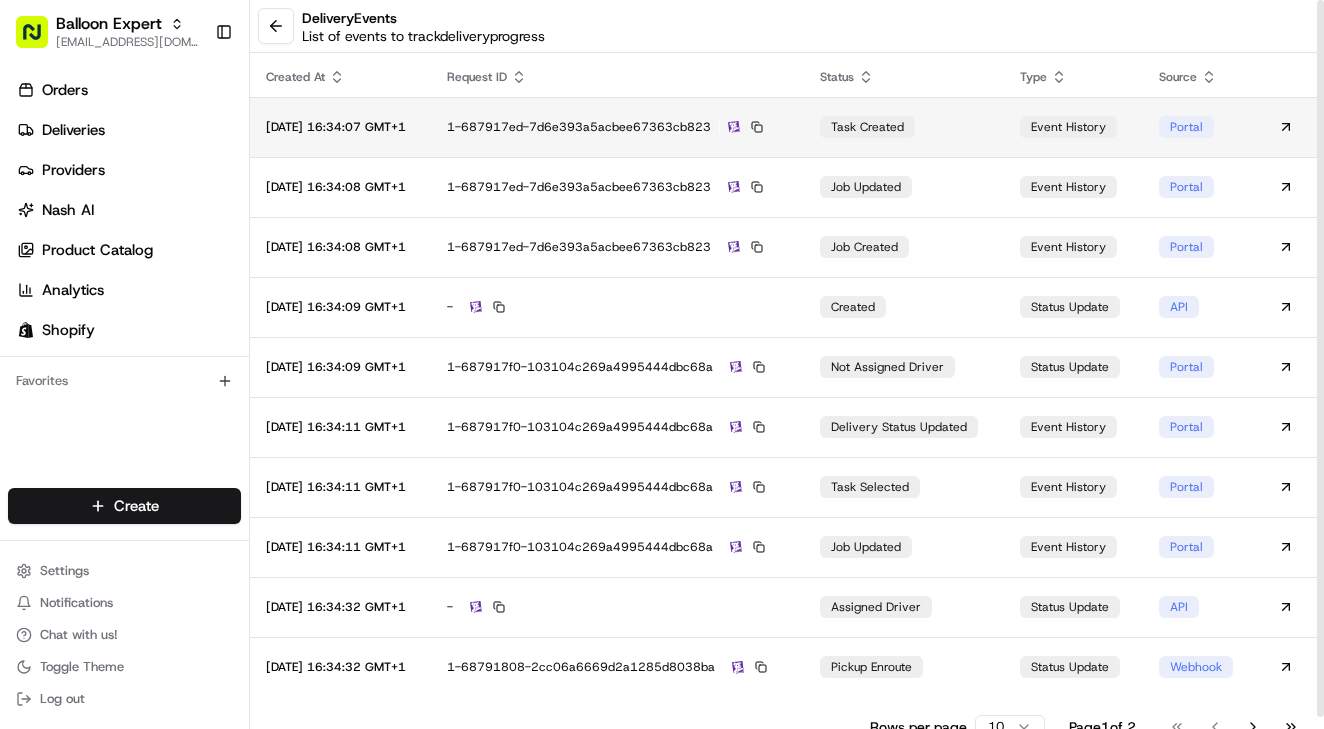 click on "task created" at bounding box center (904, 127) 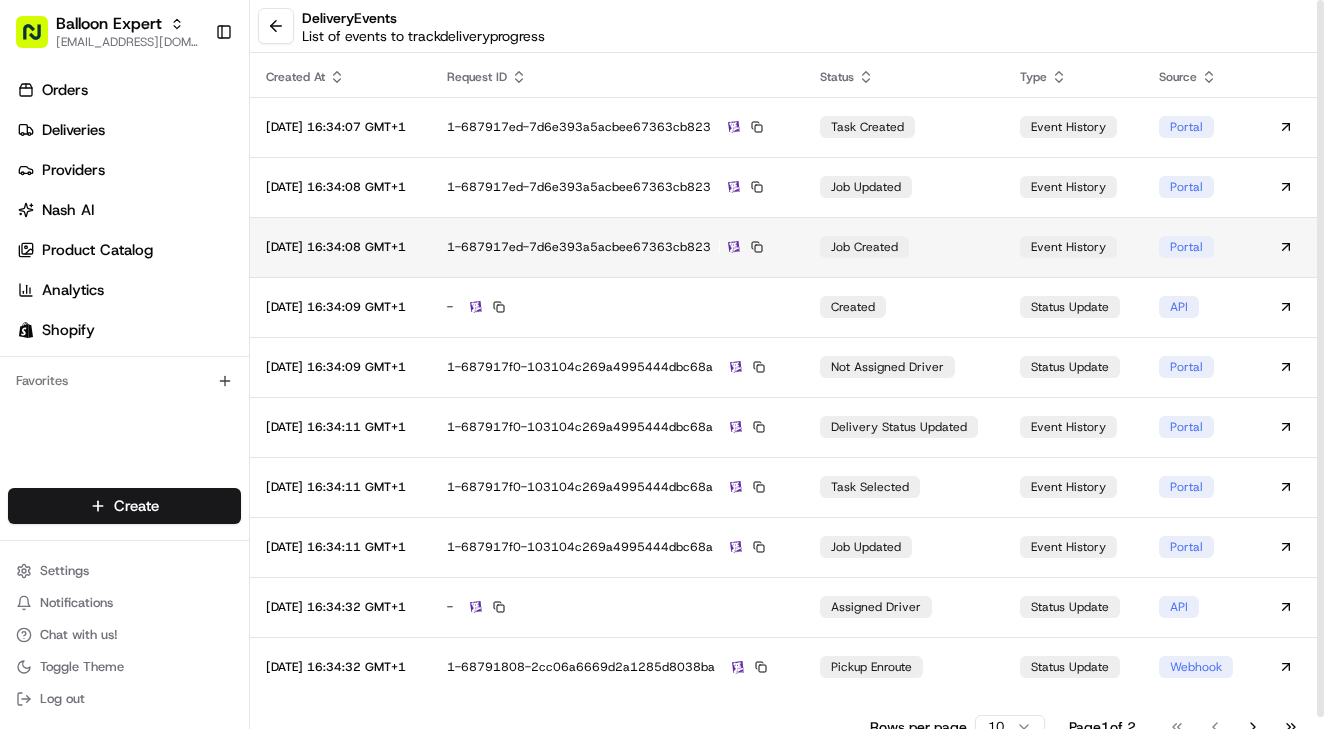click on "1-687917ed-7d6e393a5acbee67363cb823" at bounding box center (617, 247) 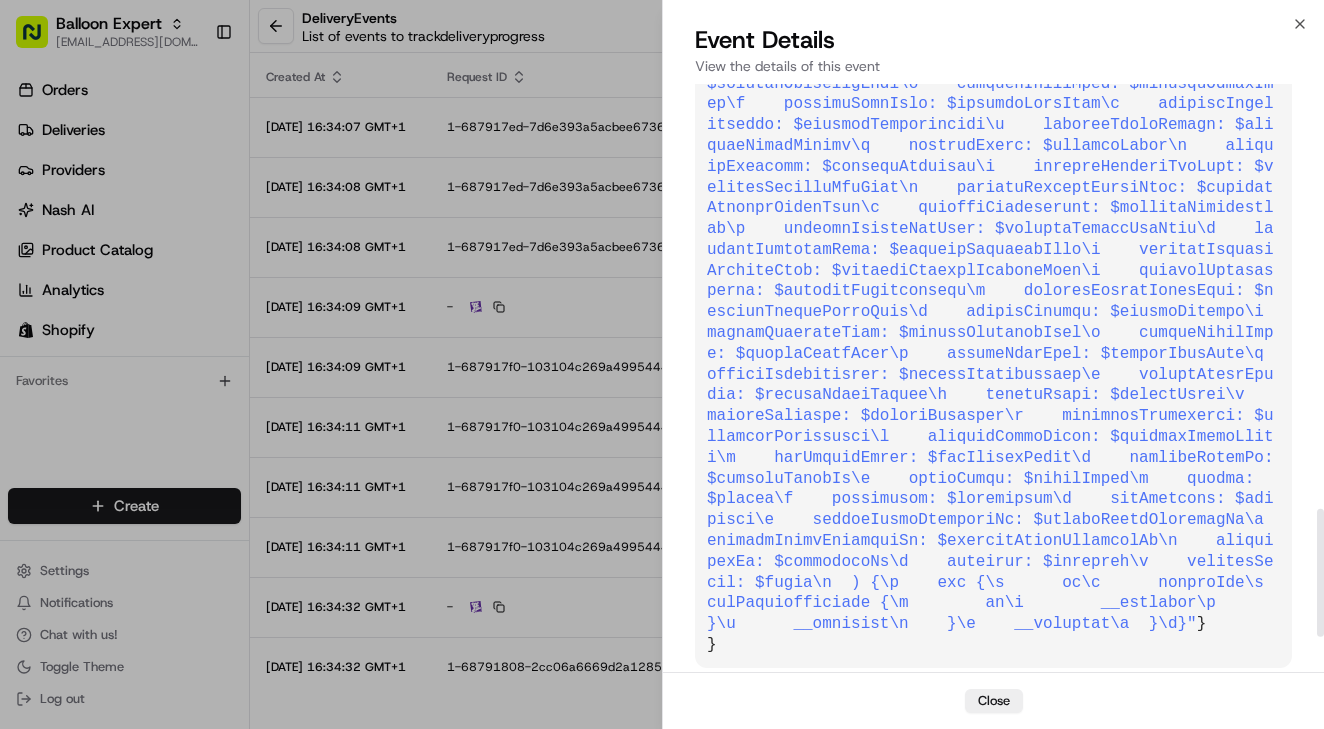 scroll, scrollTop: 2104, scrollLeft: 0, axis: vertical 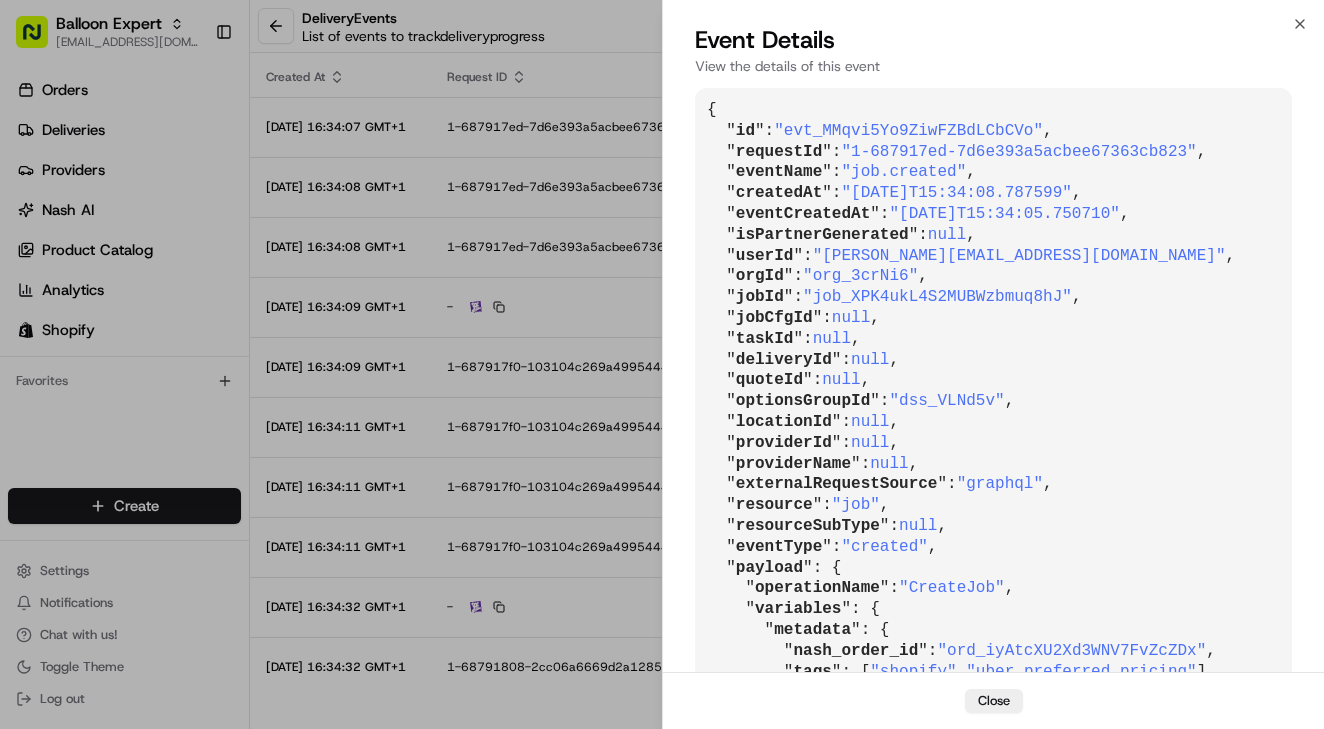 click on ""dss_VLNd5v"" at bounding box center [946, 401] 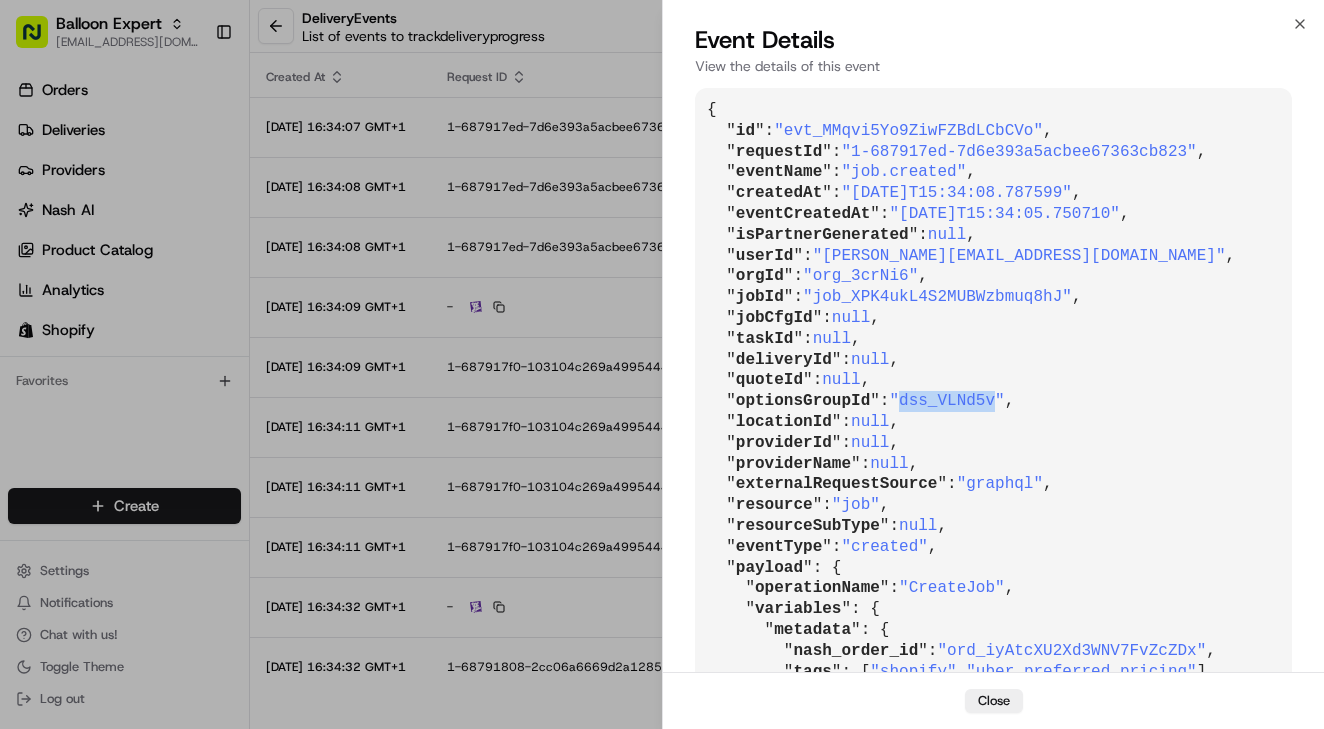 click on ""dss_VLNd5v"" at bounding box center (946, 401) 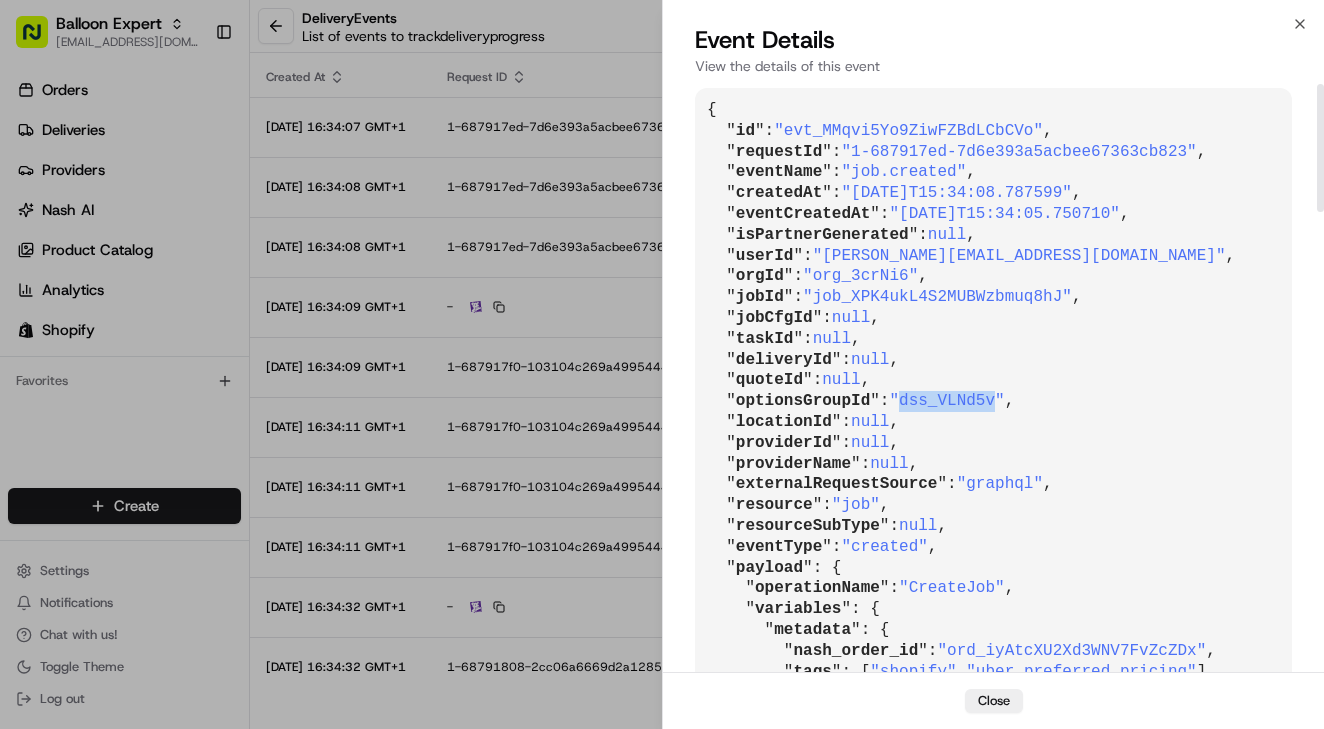 scroll, scrollTop: 0, scrollLeft: 0, axis: both 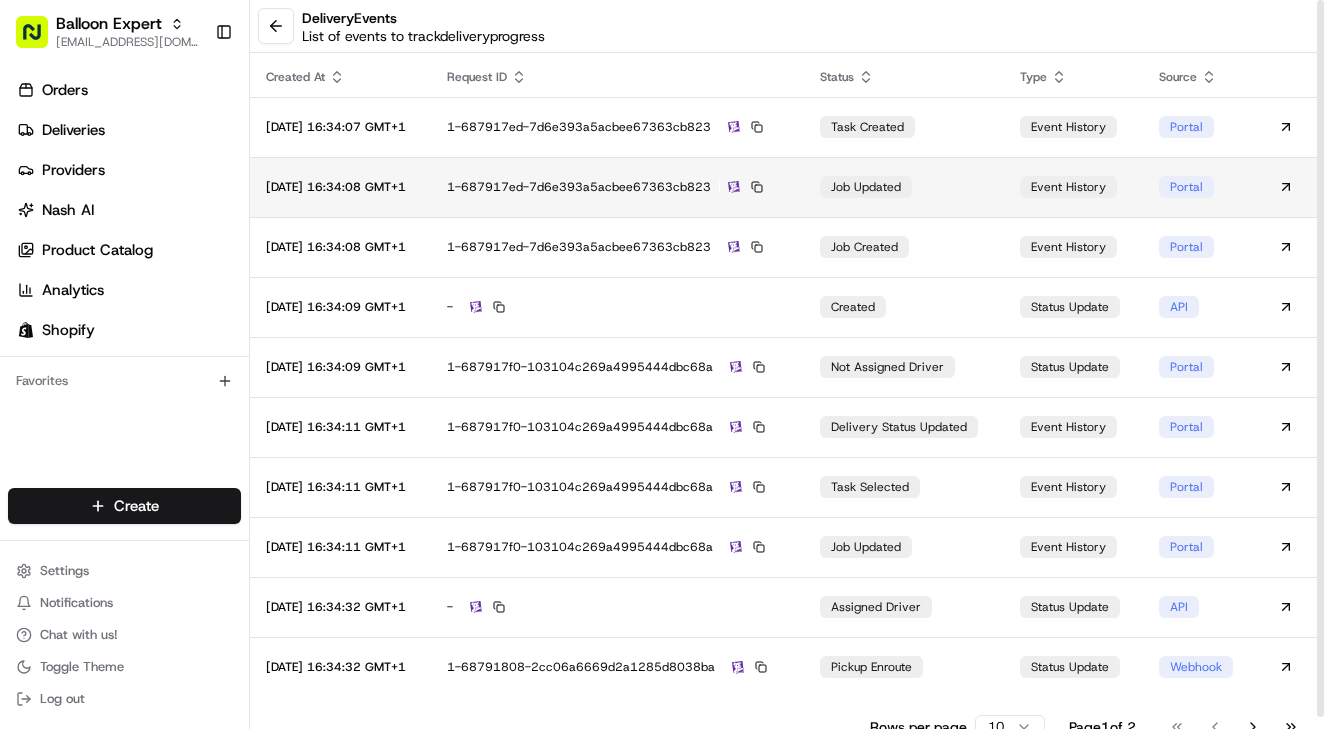 click on "1-687917ed-7d6e393a5acbee67363cb823" at bounding box center [617, 187] 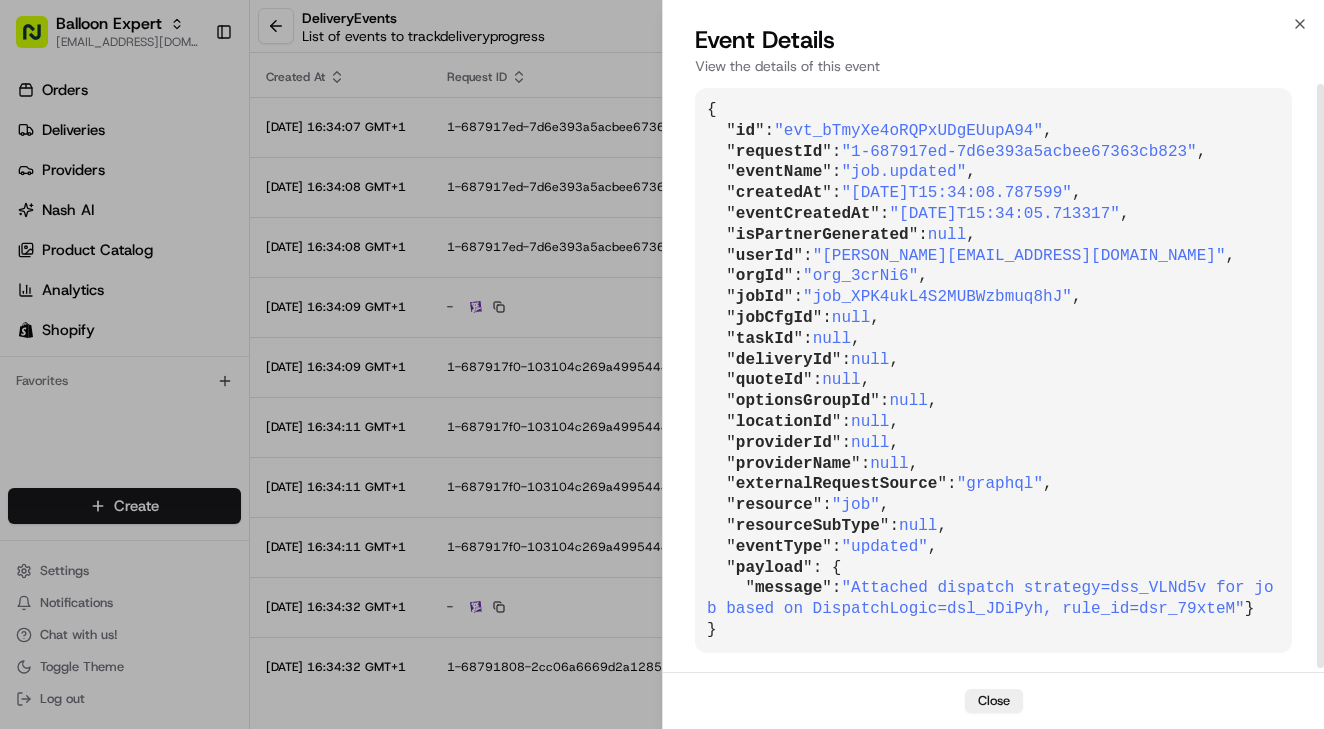 scroll, scrollTop: -3, scrollLeft: 0, axis: vertical 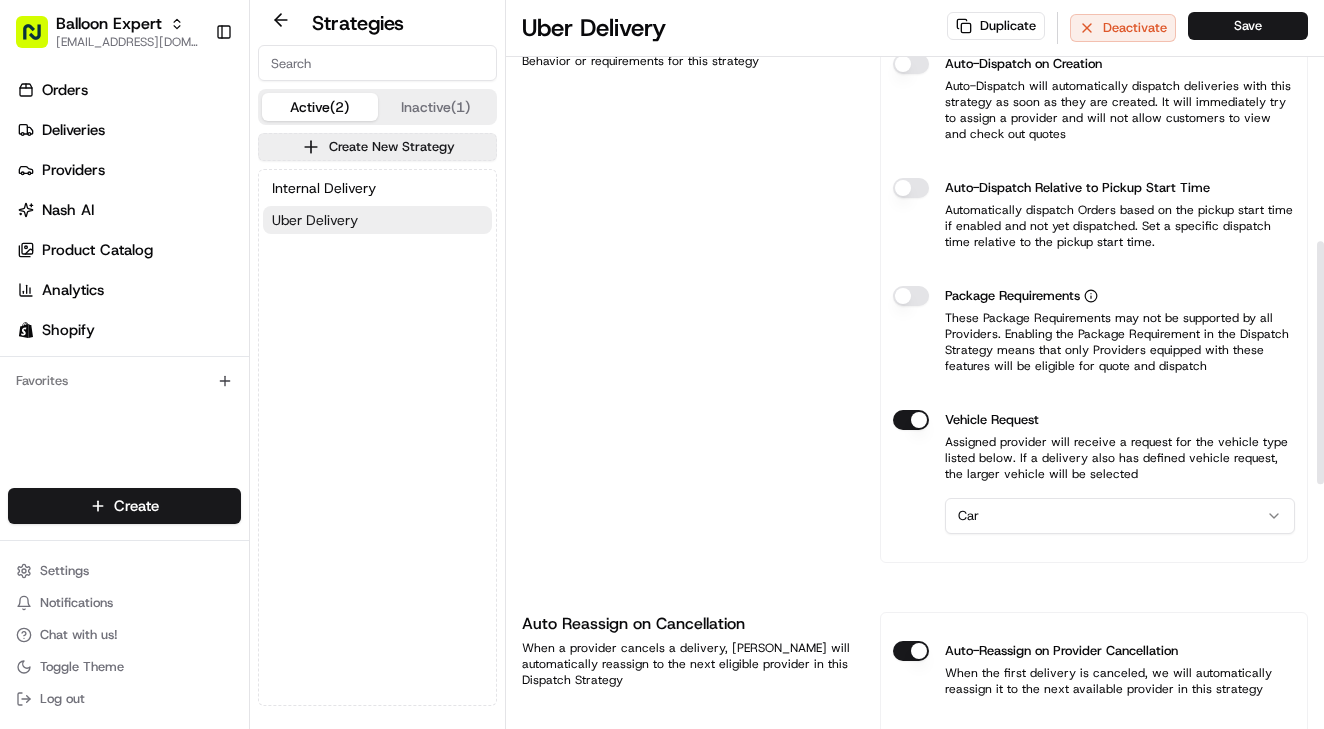 click on "Uber Delivery" at bounding box center [315, 220] 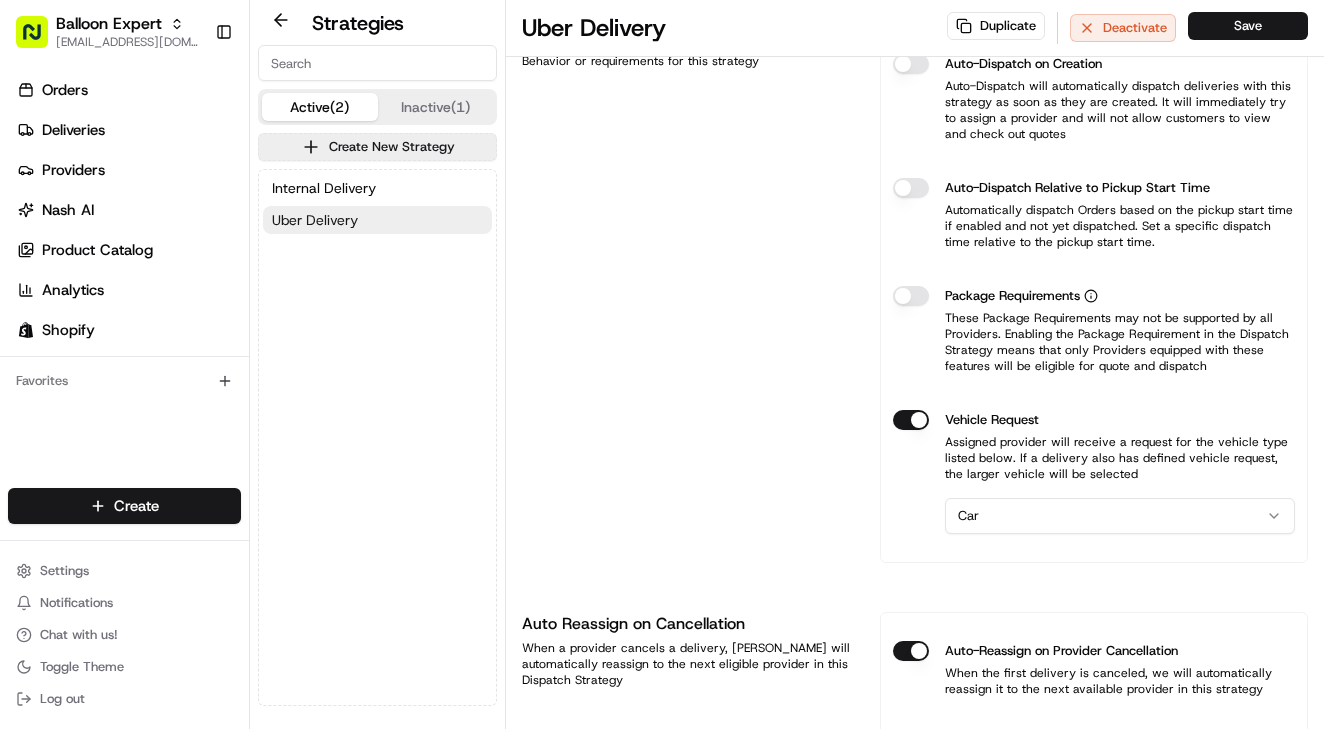 click on "Uber Delivery" at bounding box center (315, 220) 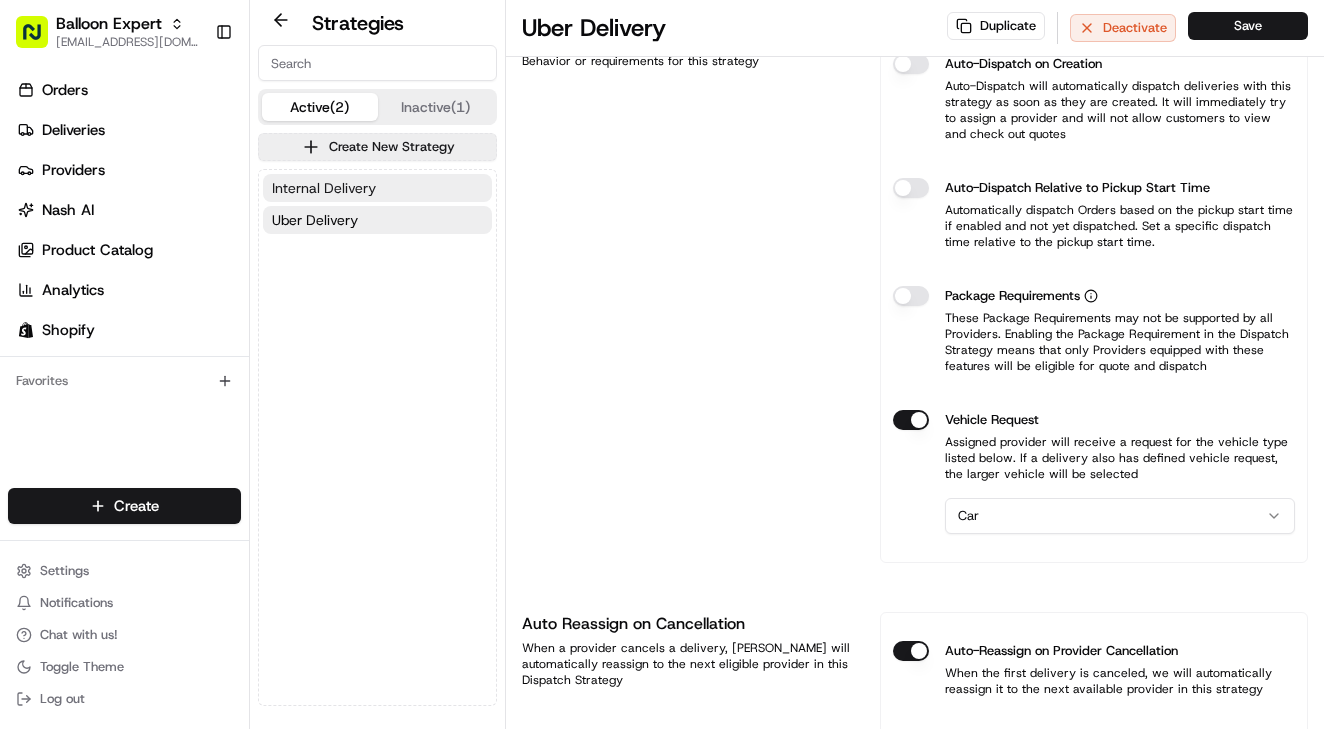 click on "Internal Delivery" at bounding box center (324, 188) 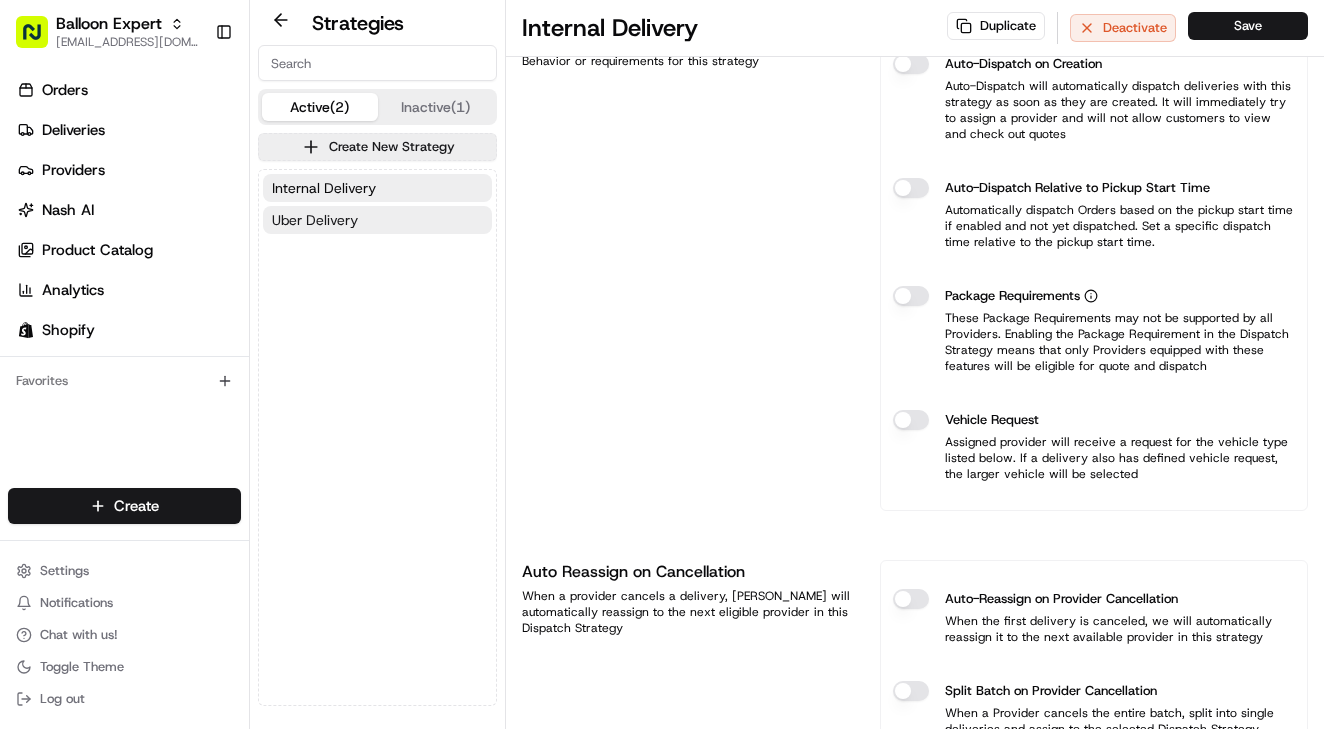click on "Uber Delivery" at bounding box center [315, 220] 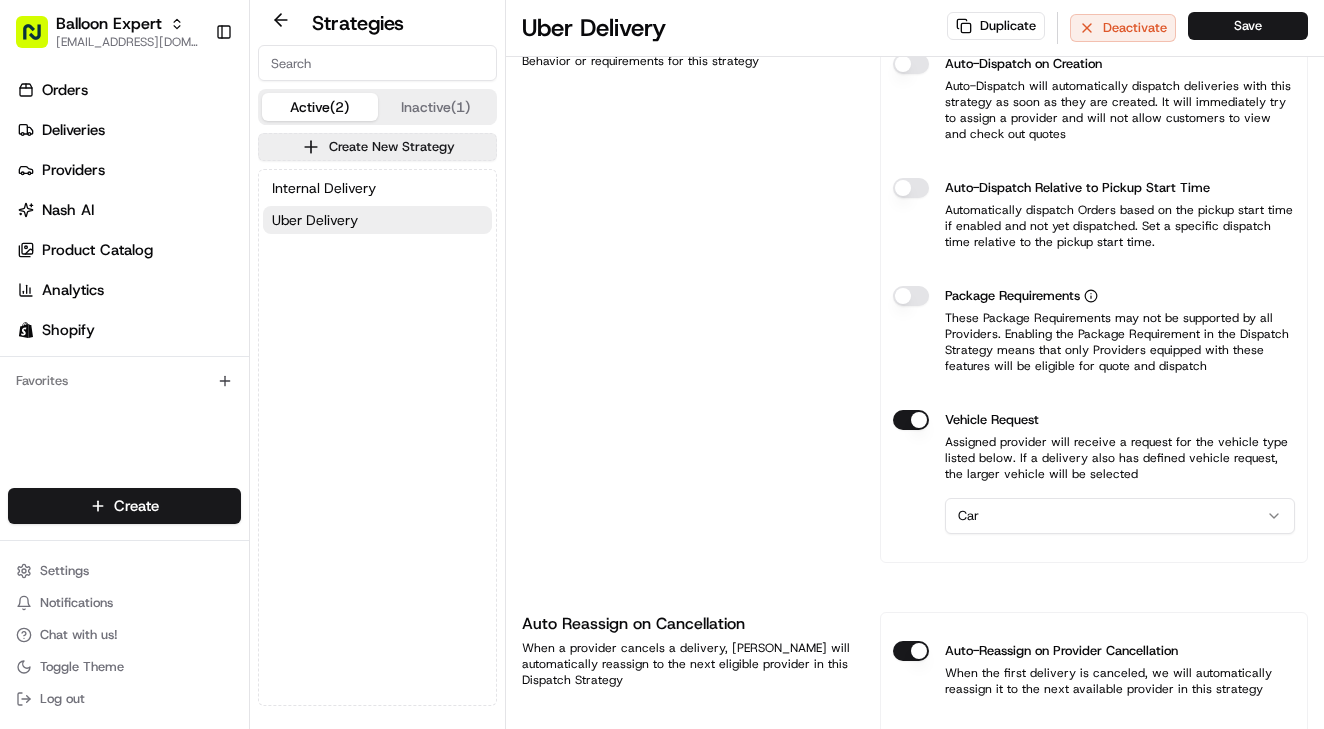 scroll, scrollTop: 0, scrollLeft: 0, axis: both 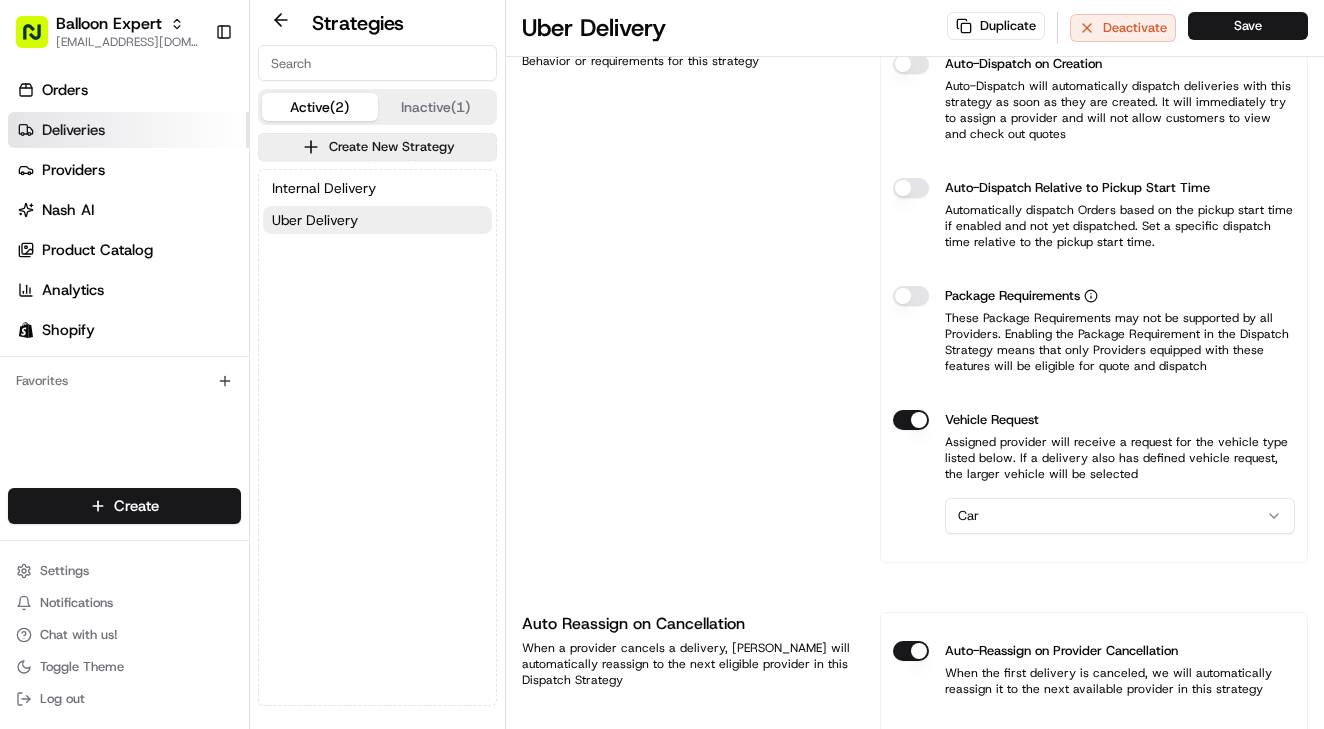 click on "Deliveries" at bounding box center [73, 130] 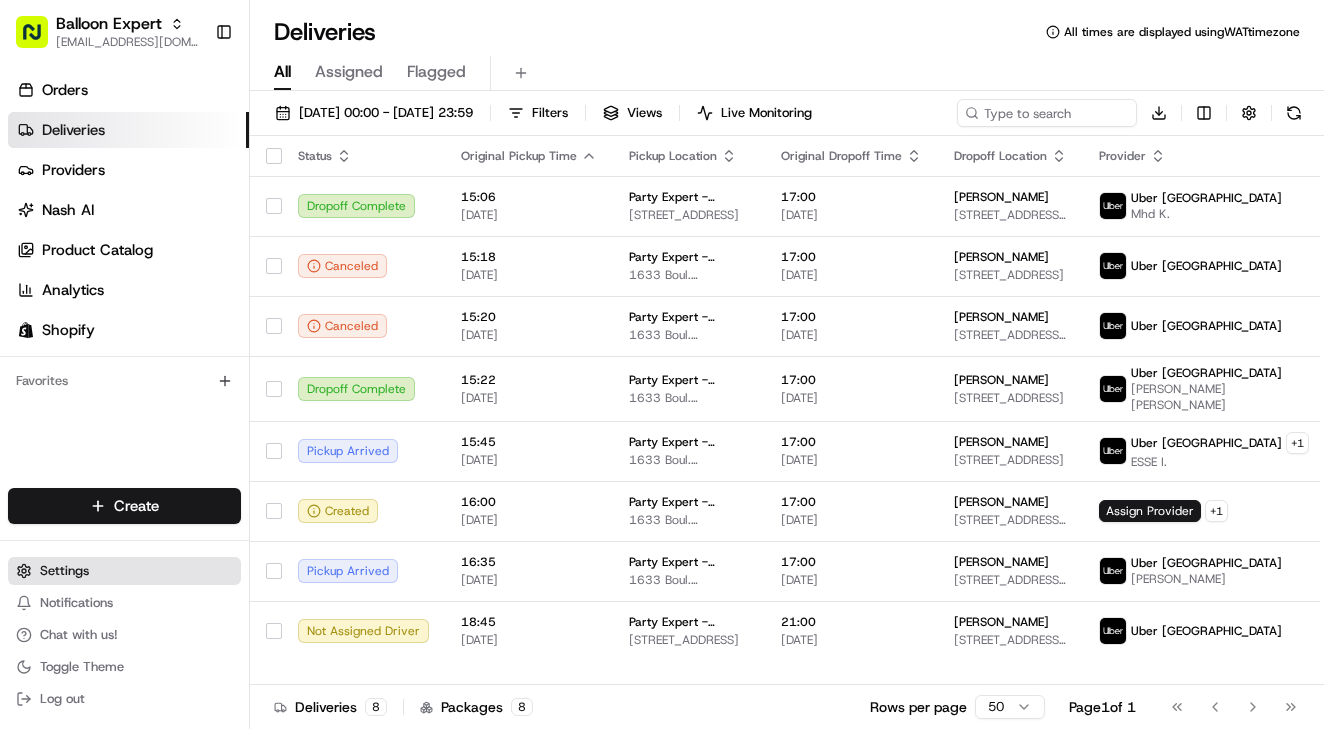 click on "Settings" at bounding box center (64, 571) 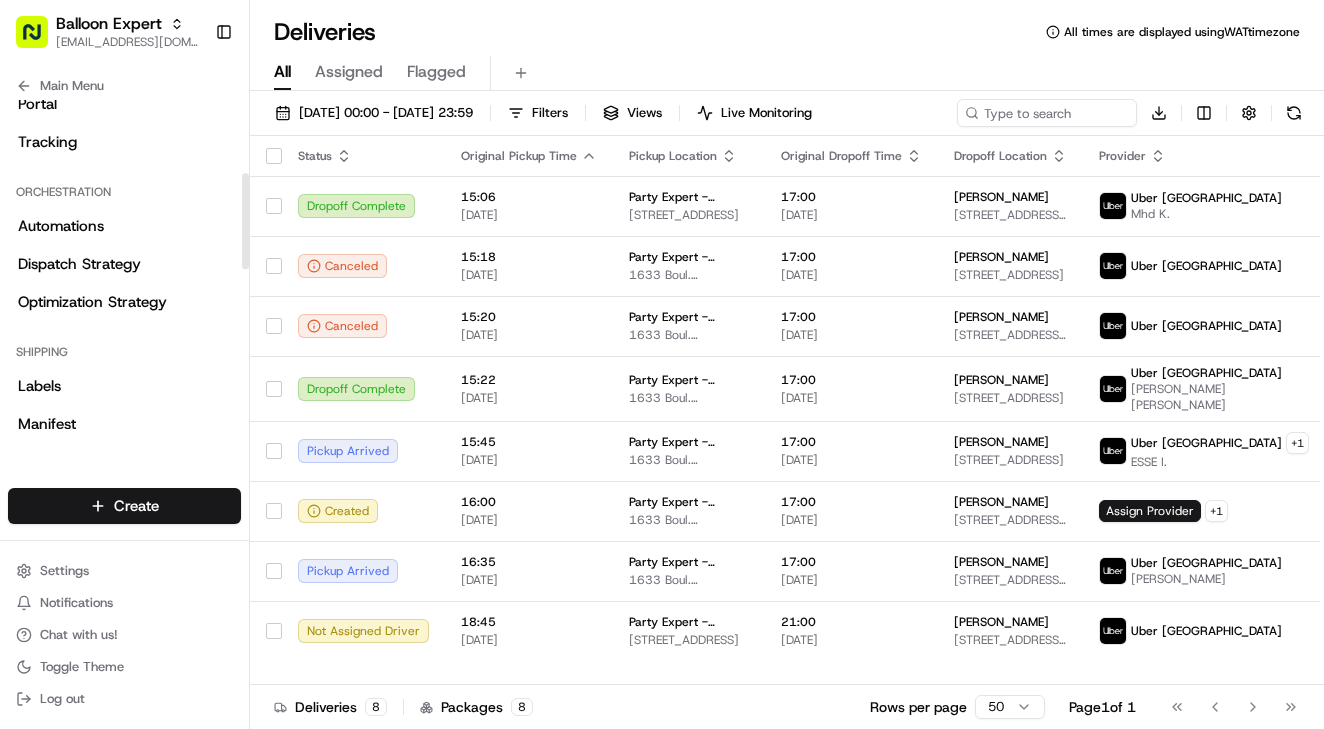 scroll, scrollTop: 251, scrollLeft: 0, axis: vertical 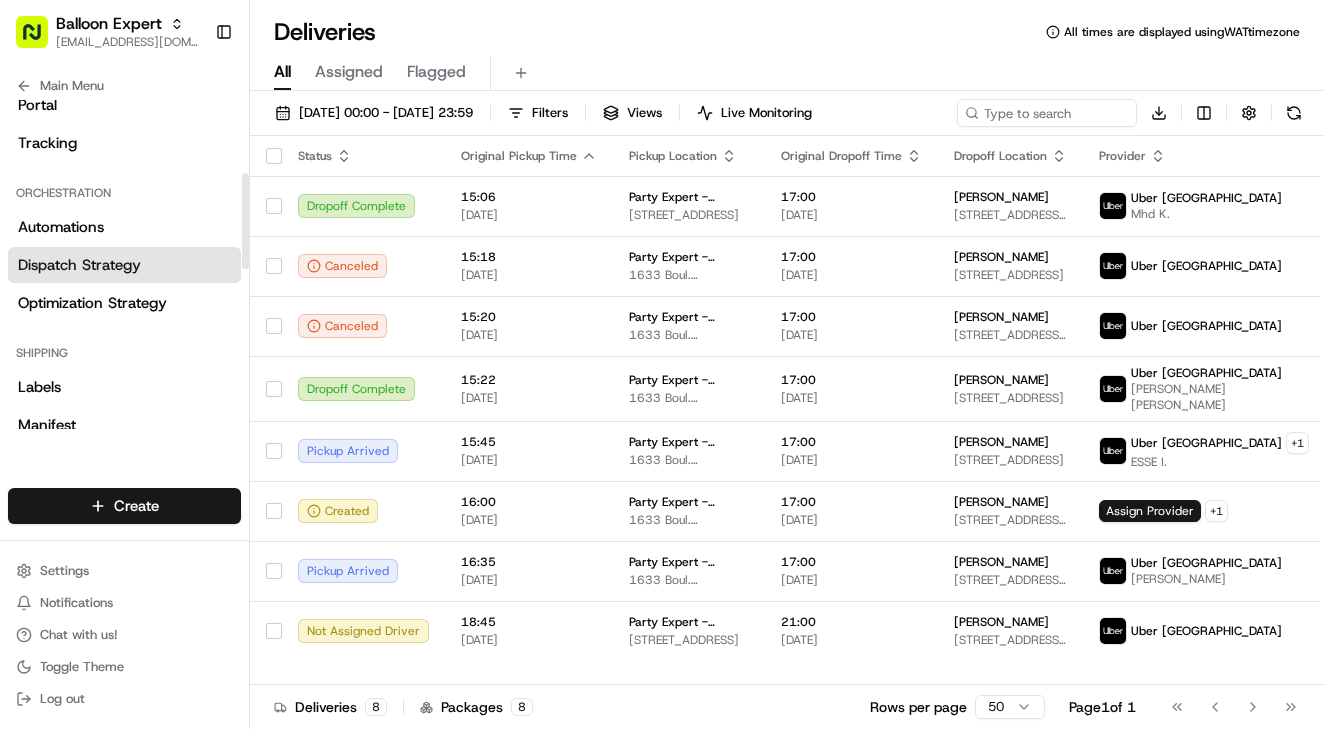 click on "Dispatch Strategy" at bounding box center [79, 265] 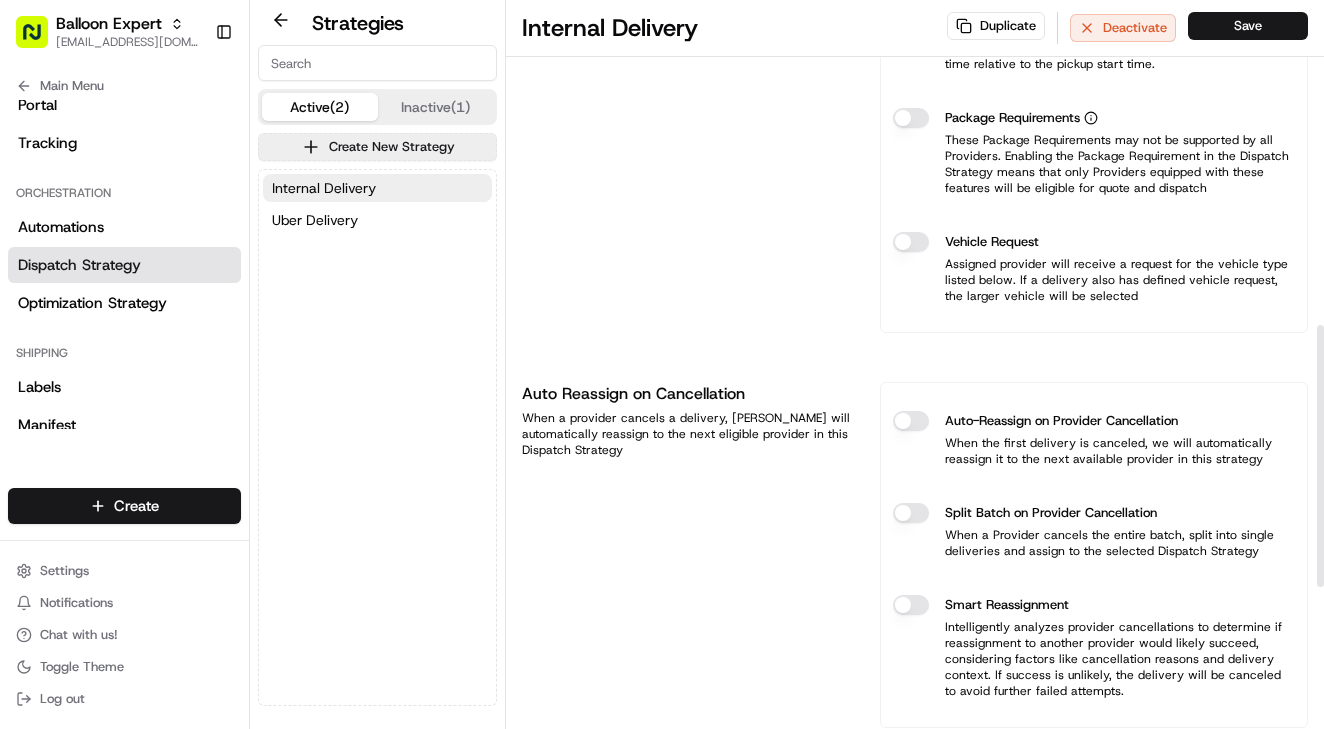 scroll, scrollTop: 906, scrollLeft: 0, axis: vertical 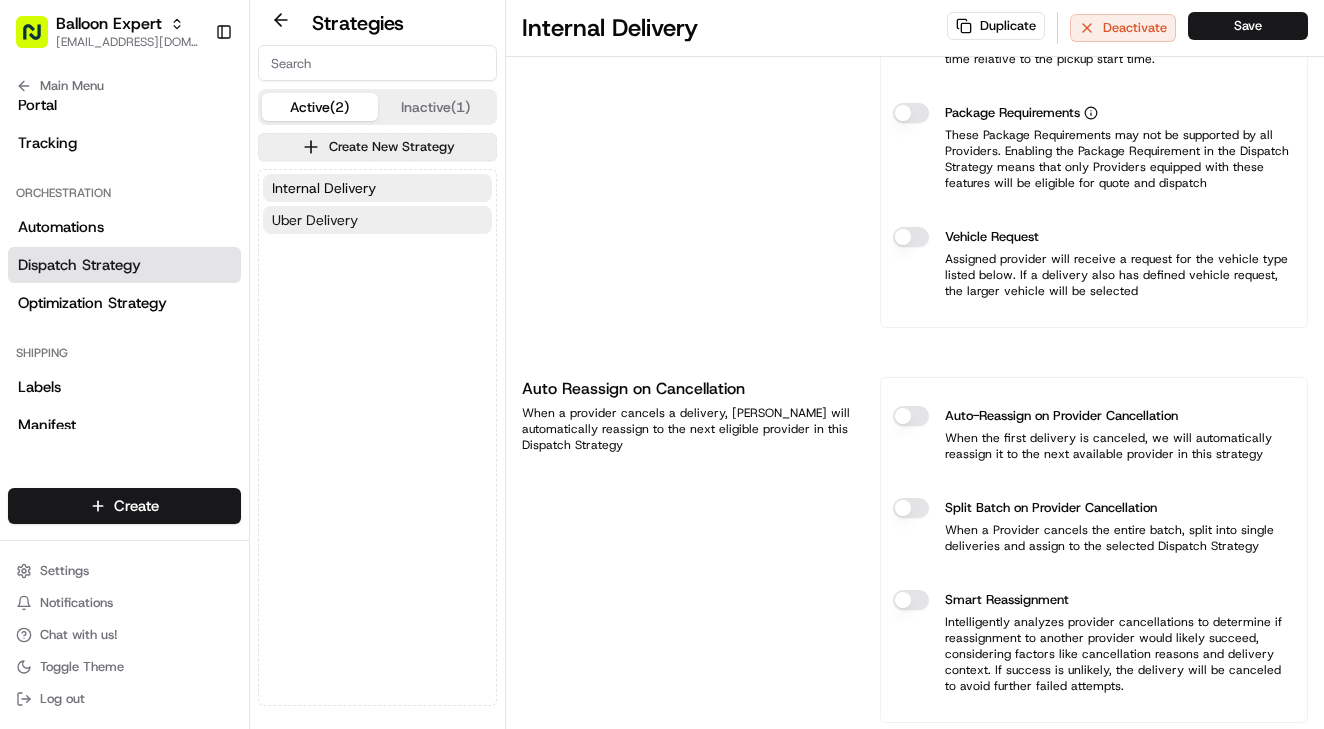 click on "Uber Delivery" at bounding box center [315, 220] 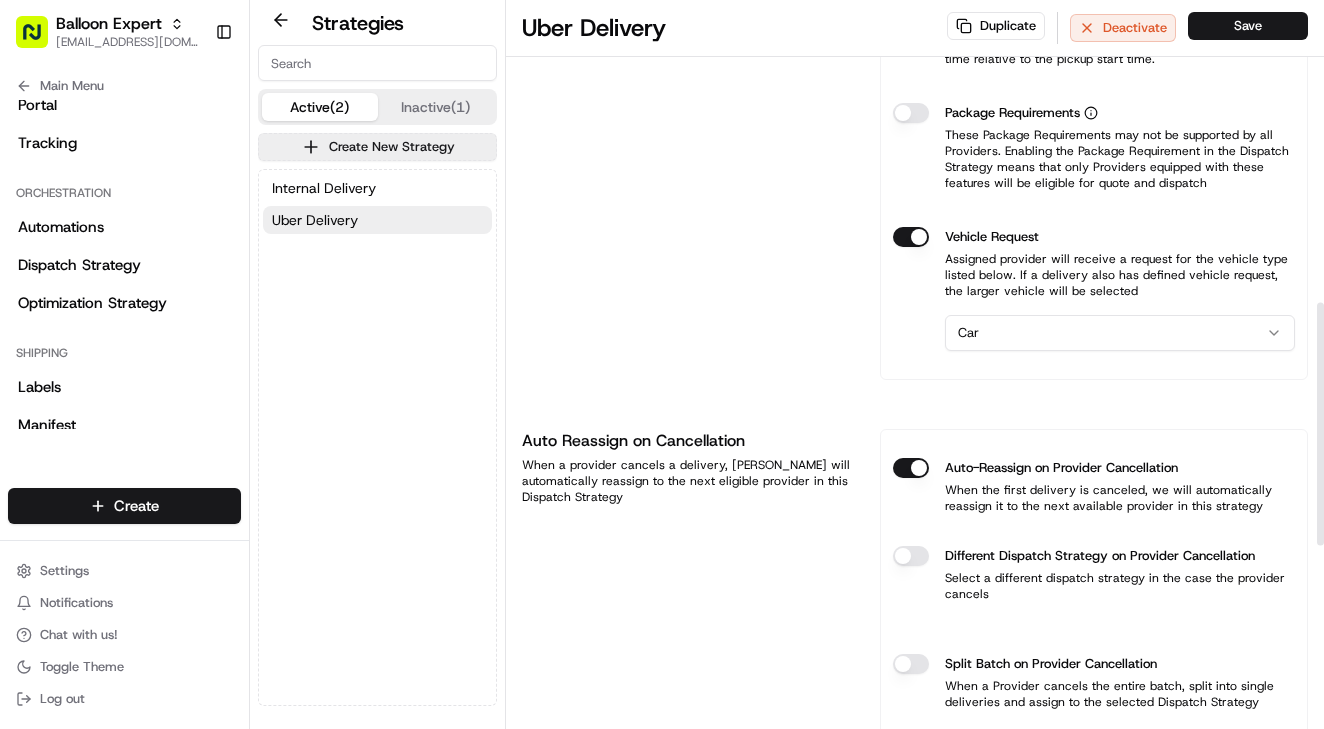 click on "Balloon Expert wisdom@usenash.com Toggle Sidebar Orders Deliveries Providers Nash AI Product Catalog Analytics Shopify Favorites Main Menu Members & Organization Organization Users Roles Preferences Customization Portal Tracking Orchestration Automations Dispatch Strategy Optimization Strategy Shipping Labels Manifest Locations Pickup Locations Dropoff Locations Billing Billing Refund Requests Integrations Notification Triggers Webhooks API Keys Request Logs Other Feature Flags Create Settings Notifications Chat with us! Toggle Theme Log out Strategies Active  (2) Inactive  (1) Create New Strategy Internal Delivery Uber Delivery Uber Delivery Duplicate Deactivate Save Strategy Info Last edited Jul 09, 2024 12:19 AM Uber Delivery dss_VLNd5v This strategy is used in automations Changes to this strategy will affect your automated workflows View usage Provider Selection Add allowed providers from list and define strategy Manual Ranking Lowest Cost Most Reliable Weighted Distribution Dynamic 1 ." at bounding box center [662, 364] 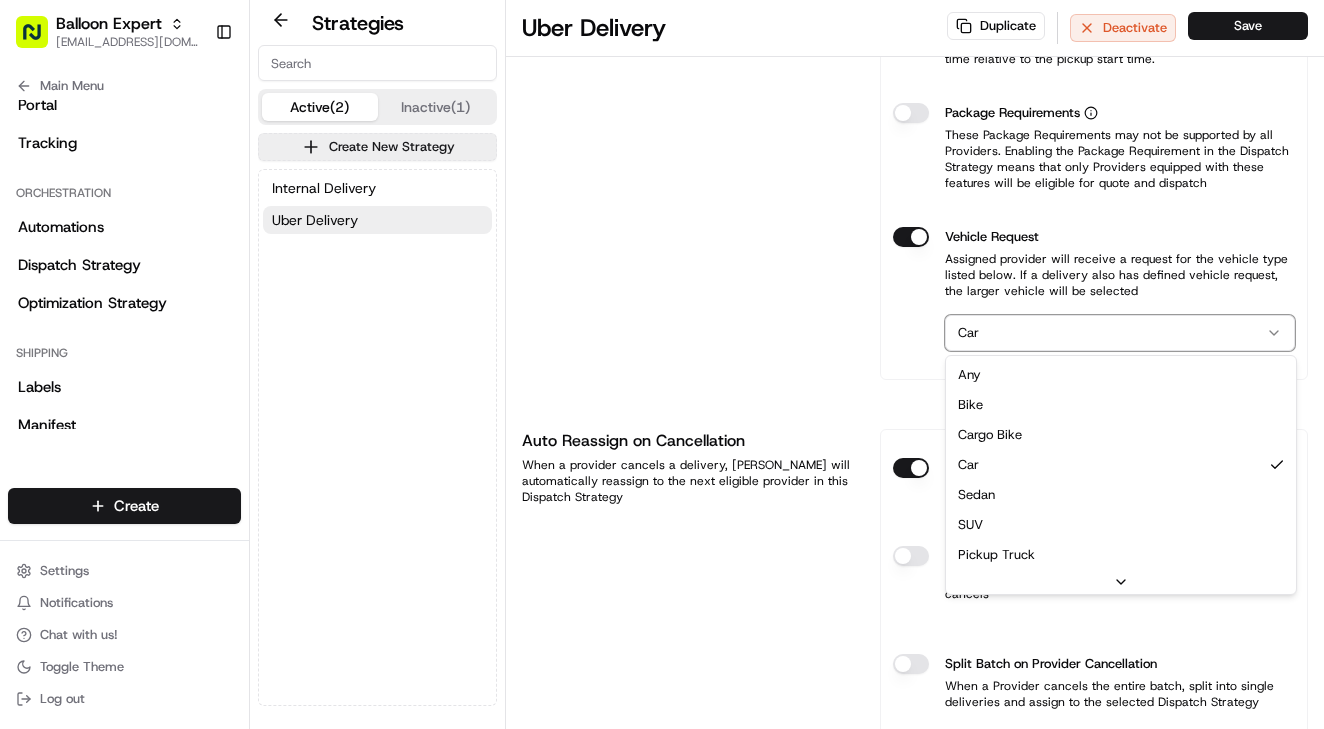 click on "Balloon Expert wisdom@usenash.com Toggle Sidebar Orders Deliveries Providers Nash AI Product Catalog Analytics Shopify Favorites Main Menu Members & Organization Organization Users Roles Preferences Customization Portal Tracking Orchestration Automations Dispatch Strategy Optimization Strategy Shipping Labels Manifest Locations Pickup Locations Dropoff Locations Billing Billing Refund Requests Integrations Notification Triggers Webhooks API Keys Request Logs Other Feature Flags Create Settings Notifications Chat with us! Toggle Theme Log out Strategies Active  (2) Inactive  (1) Create New Strategy Internal Delivery Uber Delivery Uber Delivery Duplicate Deactivate Save Strategy Info Last edited Jul 09, 2024 12:19 AM Uber Delivery dss_VLNd5v This strategy is used in automations Changes to this strategy will affect your automated workflows View usage Provider Selection Add allowed providers from list and define strategy Manual Ranking Lowest Cost Most Reliable Weighted Distribution Dynamic 1 ." at bounding box center (662, 364) 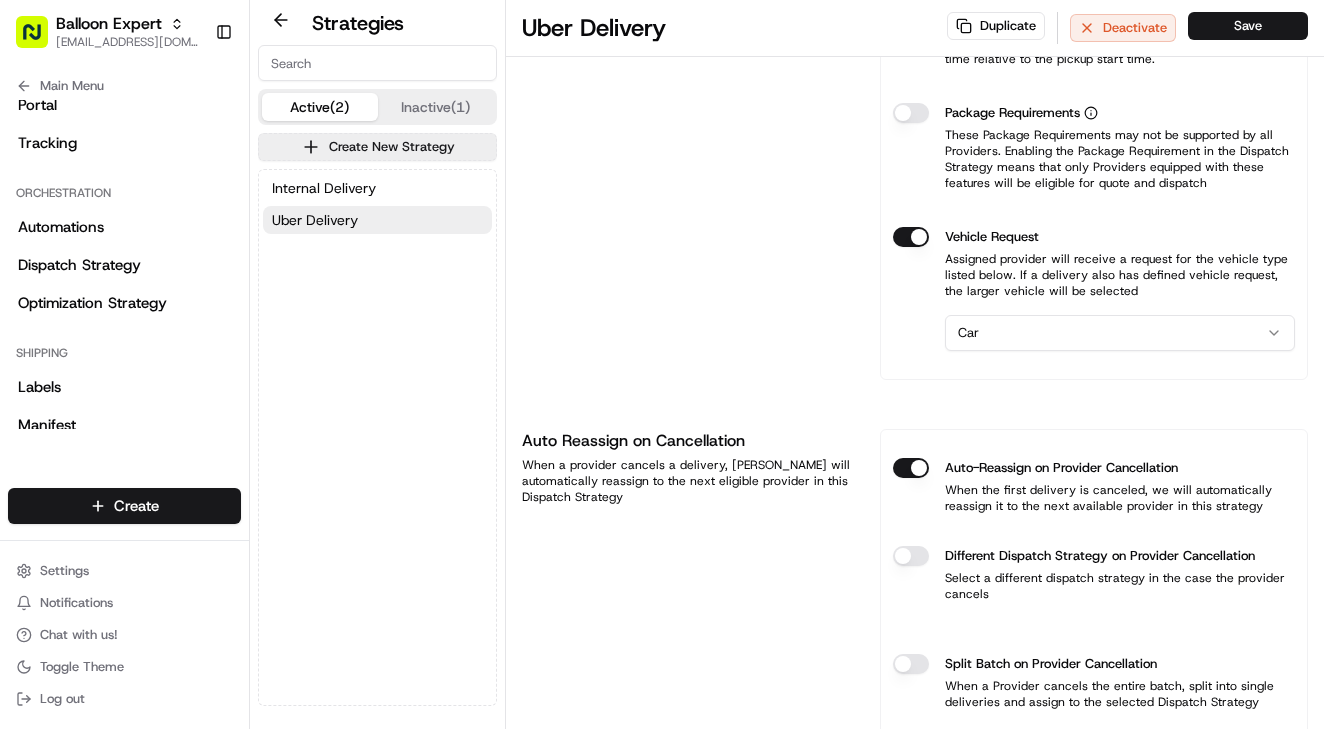 click on "Balloon Expert wisdom@usenash.com Toggle Sidebar Orders Deliveries Providers Nash AI Product Catalog Analytics Shopify Favorites Main Menu Members & Organization Organization Users Roles Preferences Customization Portal Tracking Orchestration Automations Dispatch Strategy Optimization Strategy Shipping Labels Manifest Locations Pickup Locations Dropoff Locations Billing Billing Refund Requests Integrations Notification Triggers Webhooks API Keys Request Logs Other Feature Flags Create Settings Notifications Chat with us! Toggle Theme Log out Strategies Active  (2) Inactive  (1) Create New Strategy Internal Delivery Uber Delivery Uber Delivery Duplicate Deactivate Save Strategy Info Last edited Jul 09, 2024 12:19 AM Uber Delivery dss_VLNd5v This strategy is used in automations Changes to this strategy will affect your automated workflows View usage Provider Selection Add allowed providers from list and define strategy Manual Ranking Lowest Cost Most Reliable Weighted Distribution Dynamic 1 ." at bounding box center [662, 364] 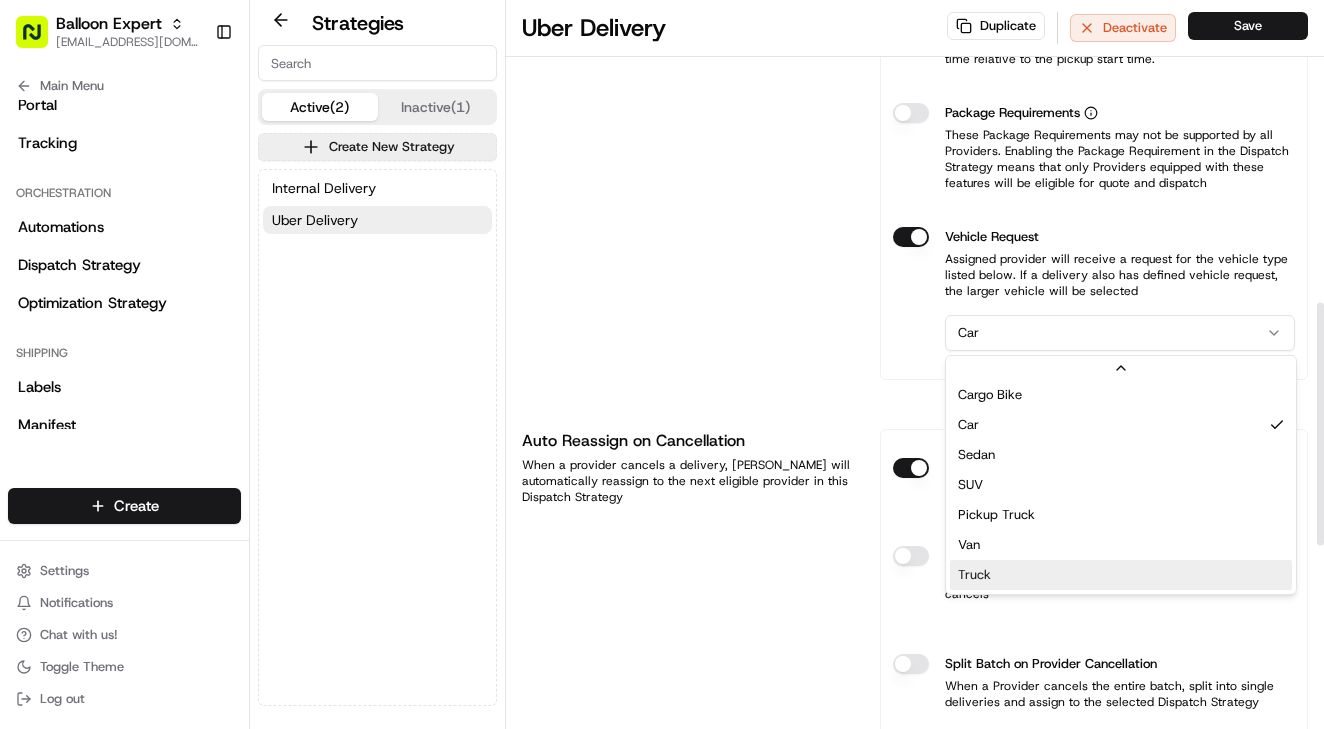scroll, scrollTop: 64, scrollLeft: 0, axis: vertical 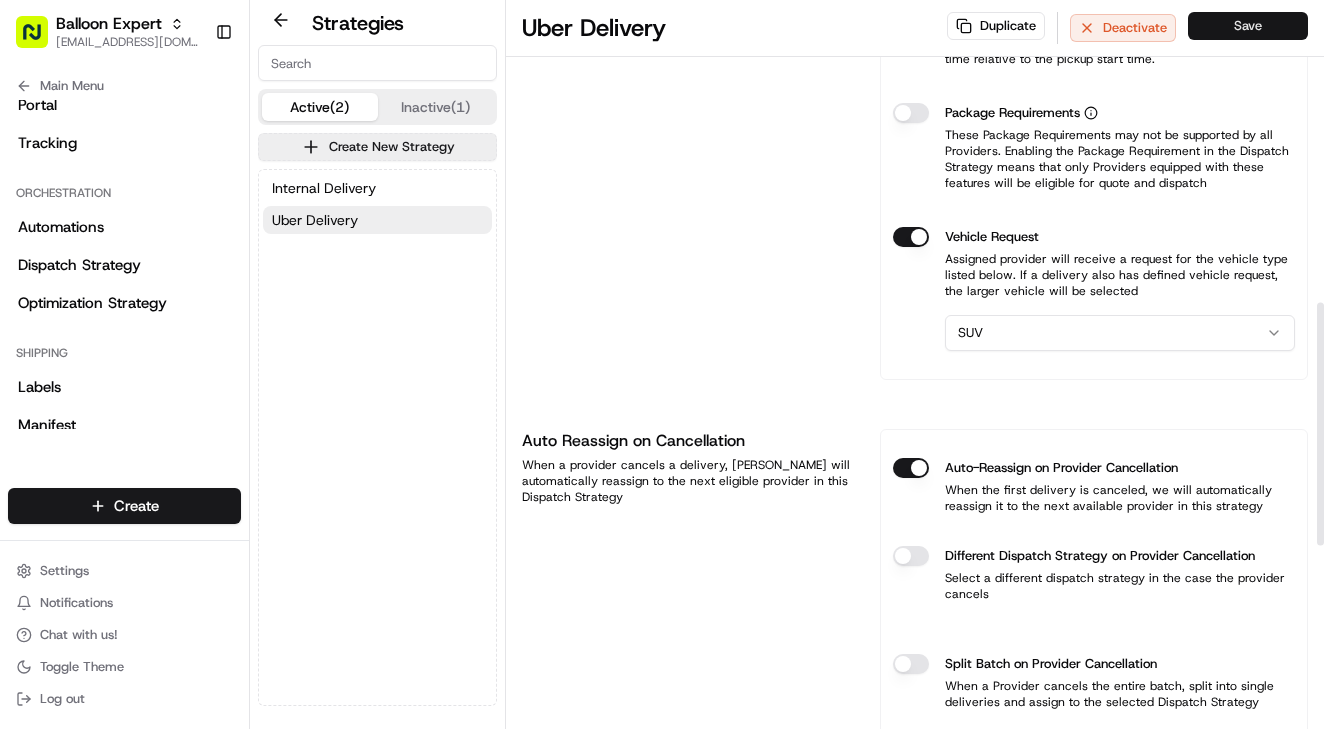 click on "Save" at bounding box center [1248, 26] 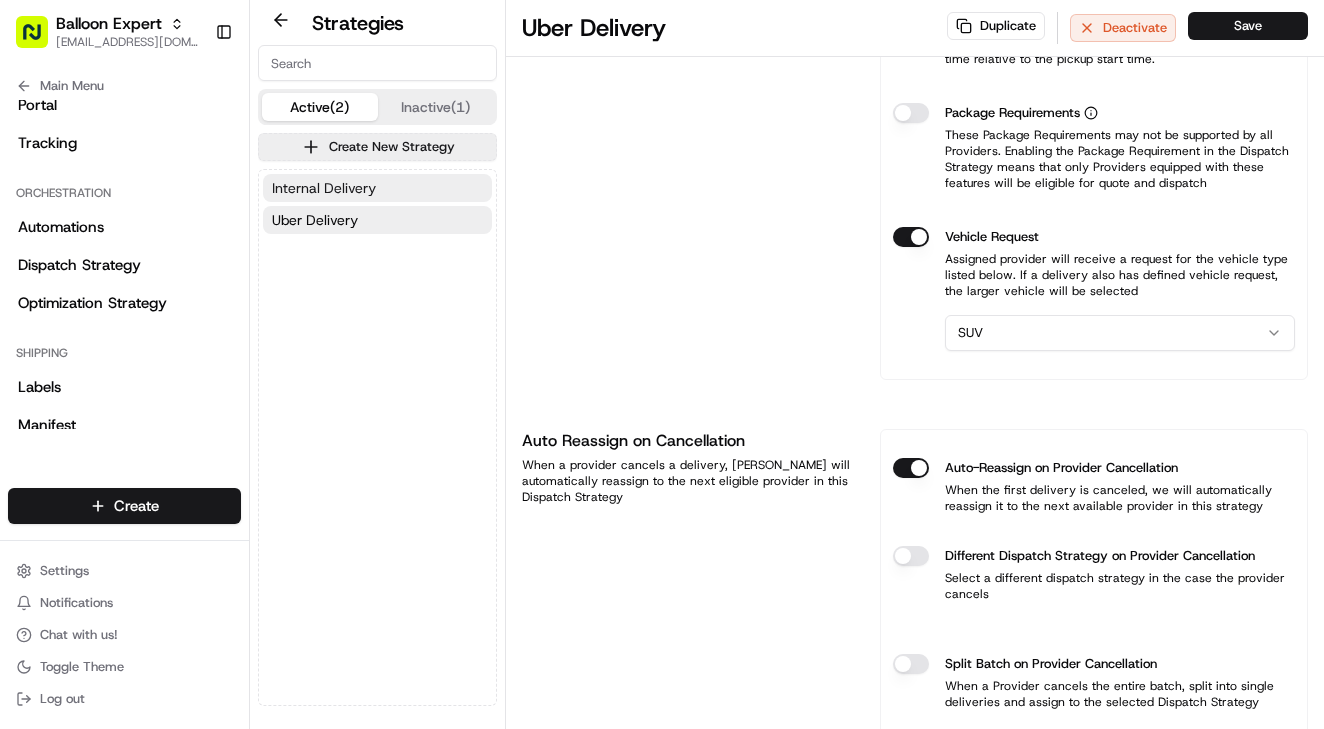 click on "Internal Delivery" at bounding box center (324, 188) 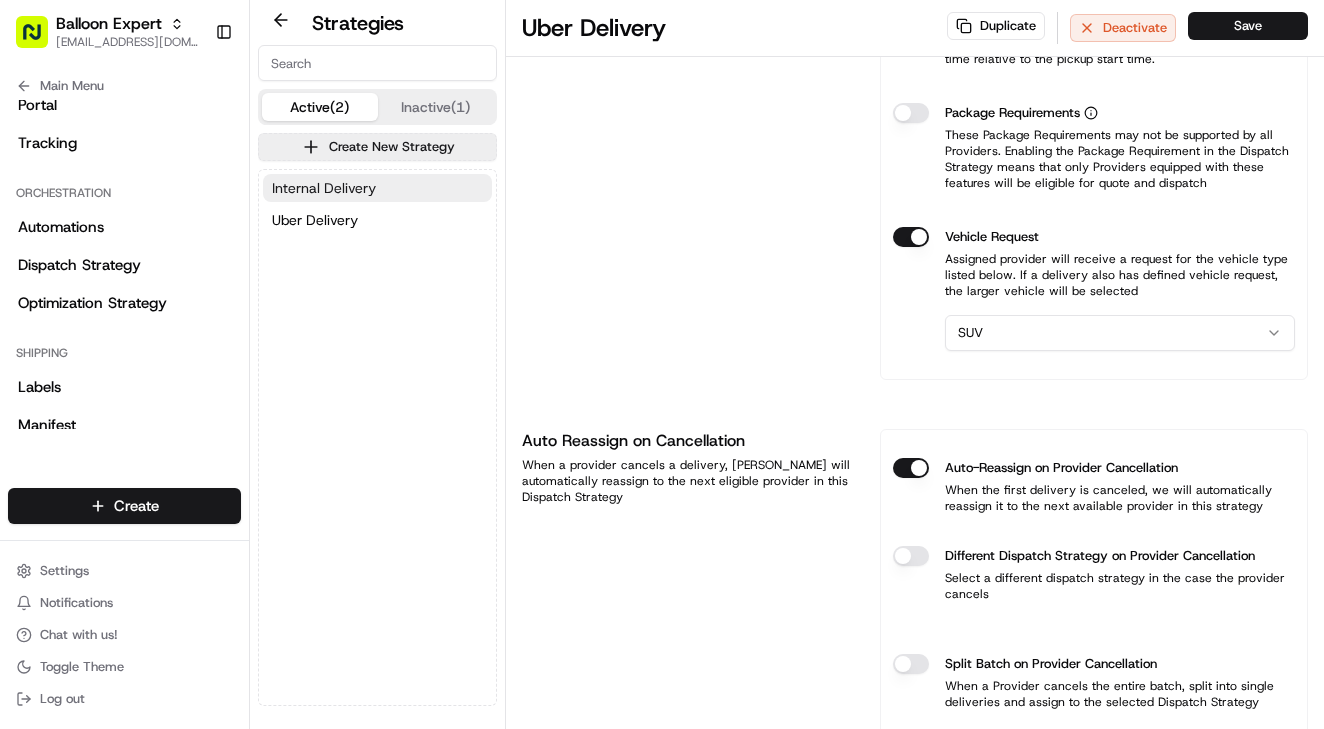 type on "dss_TehRs4" 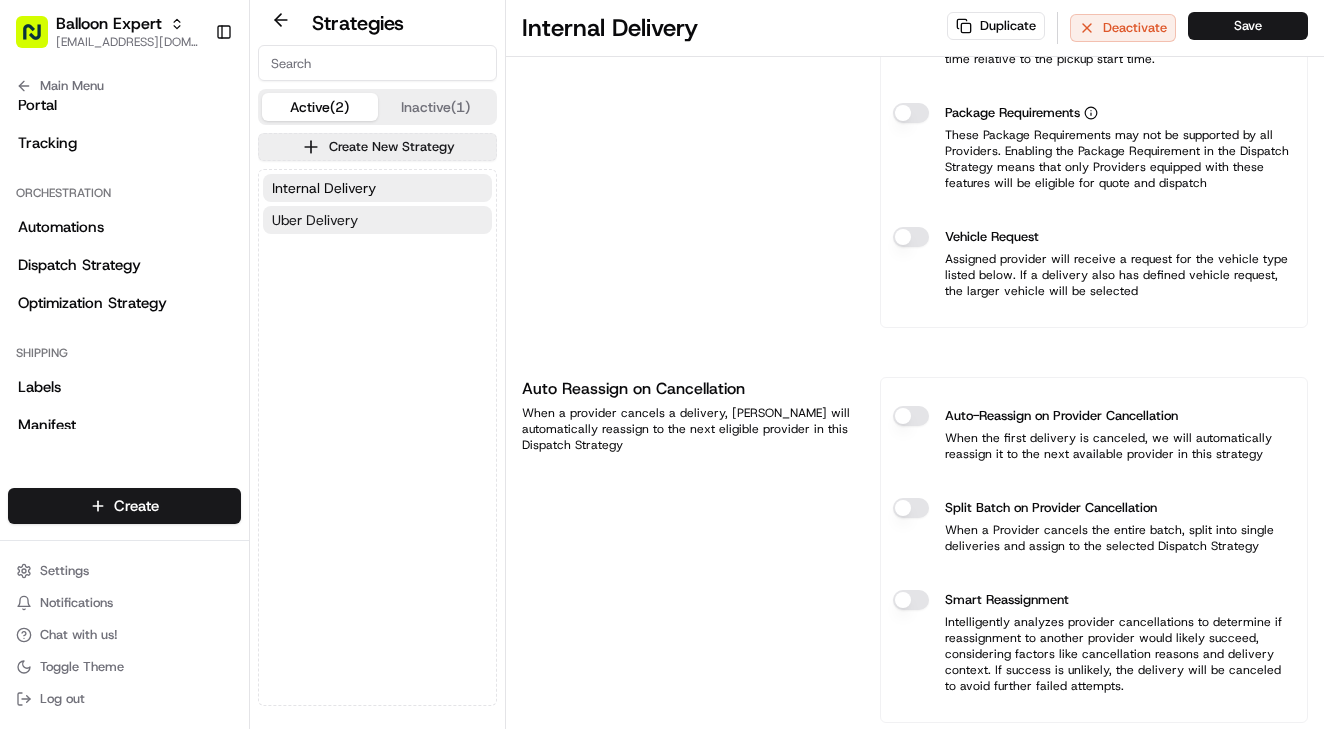 click on "Uber Delivery" at bounding box center [315, 220] 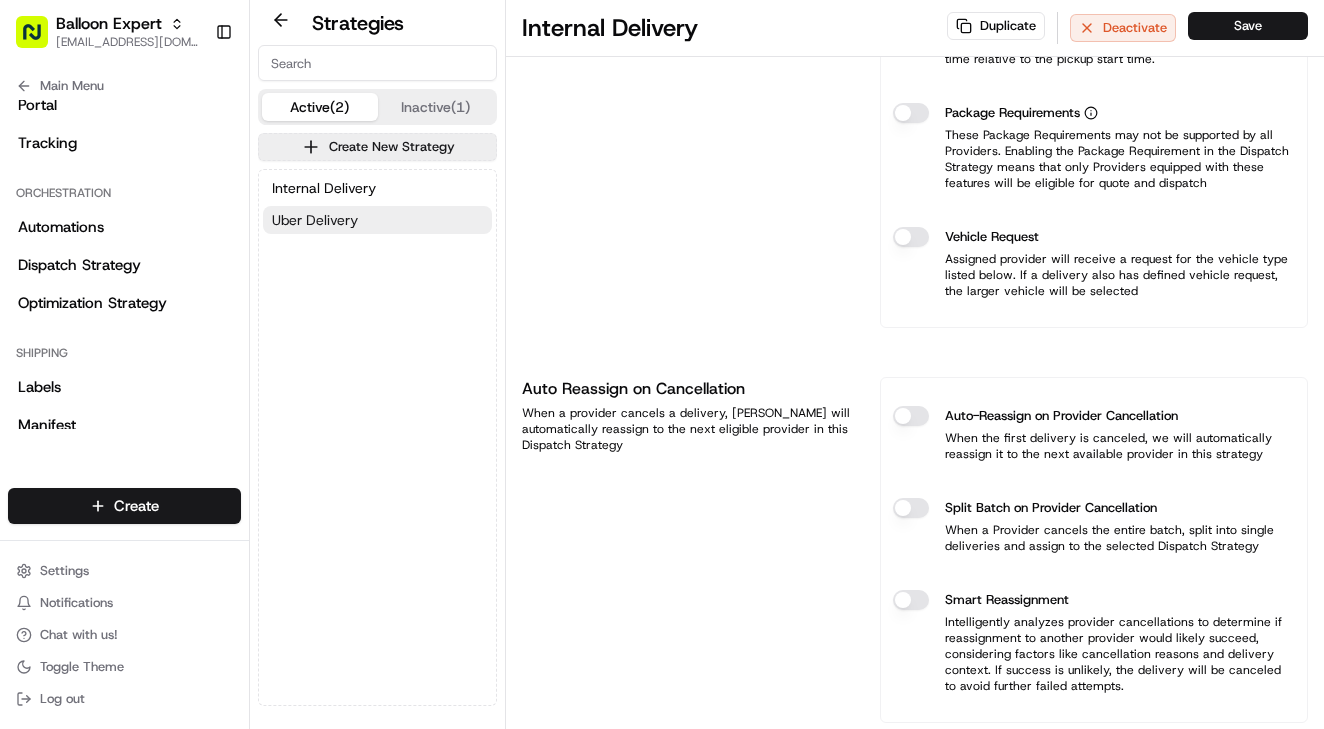 type on "dss_VLNd5v" 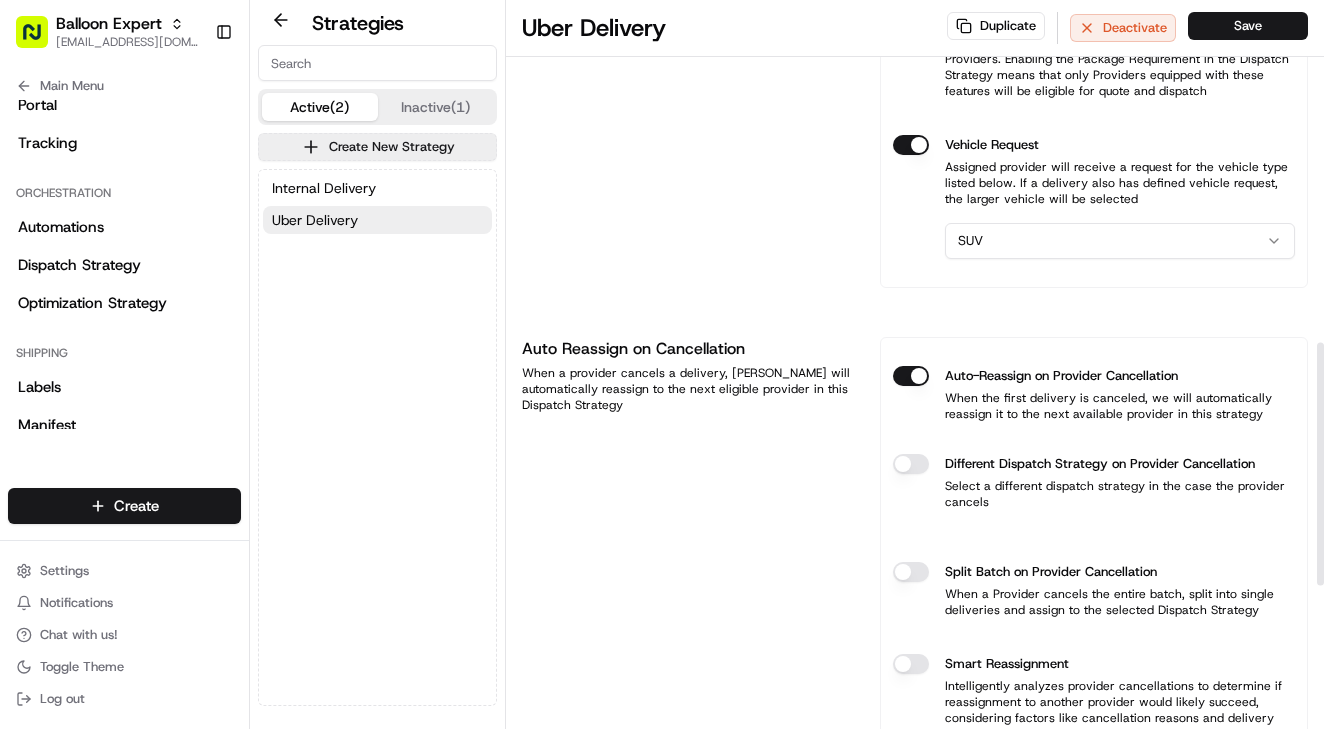 scroll, scrollTop: 995, scrollLeft: 0, axis: vertical 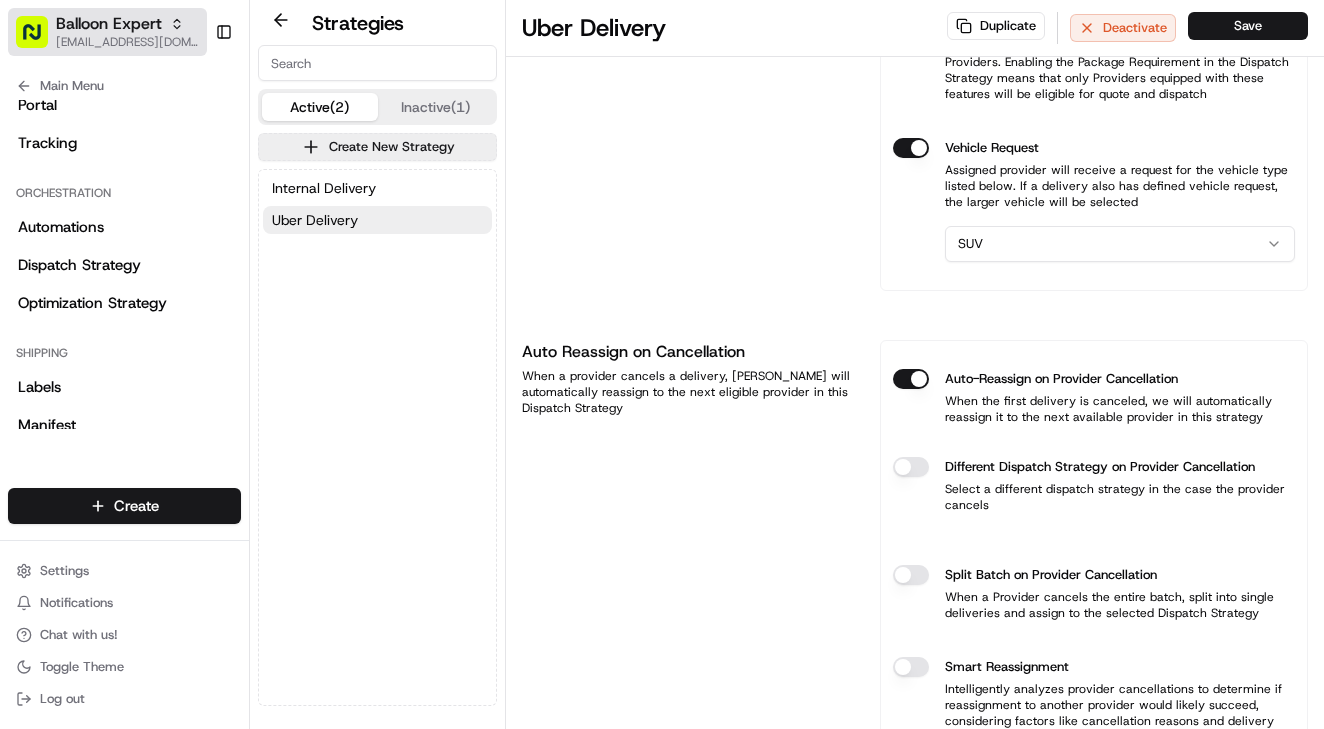 click on "Balloon Expert" at bounding box center (109, 24) 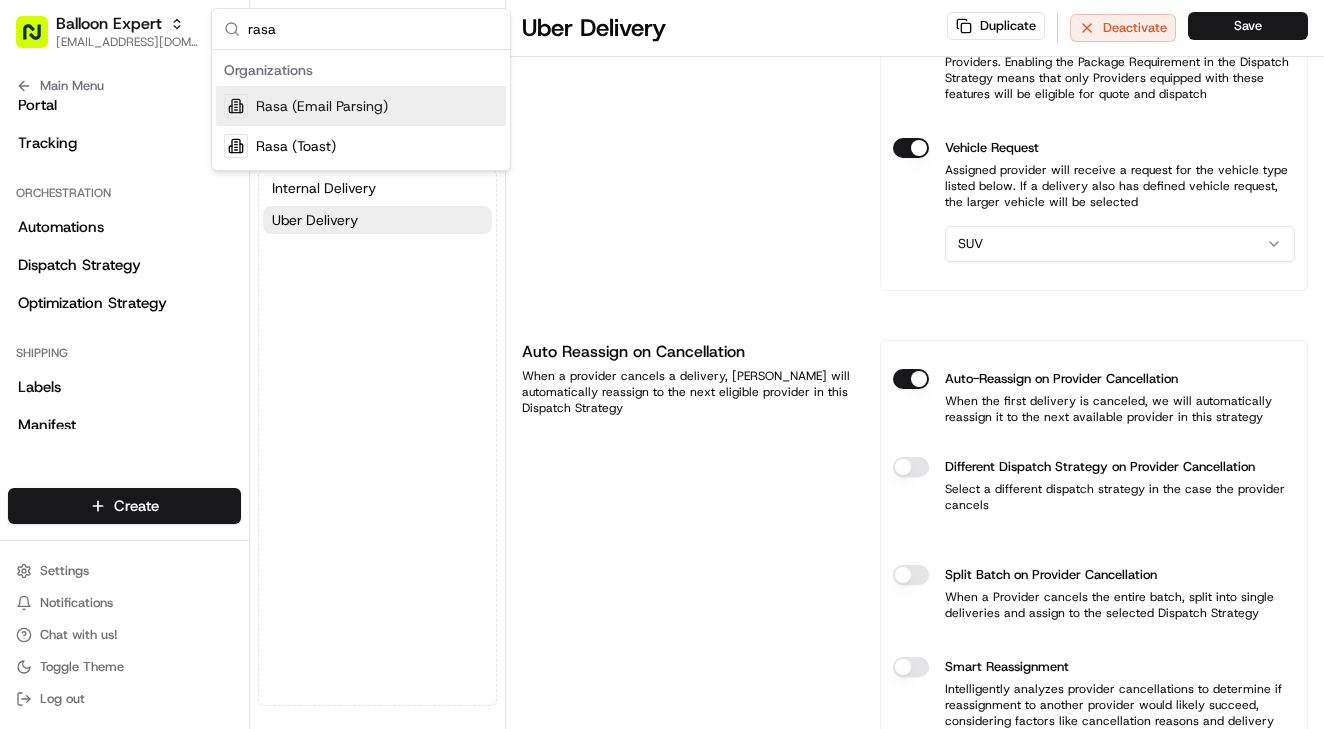 type on "rasa" 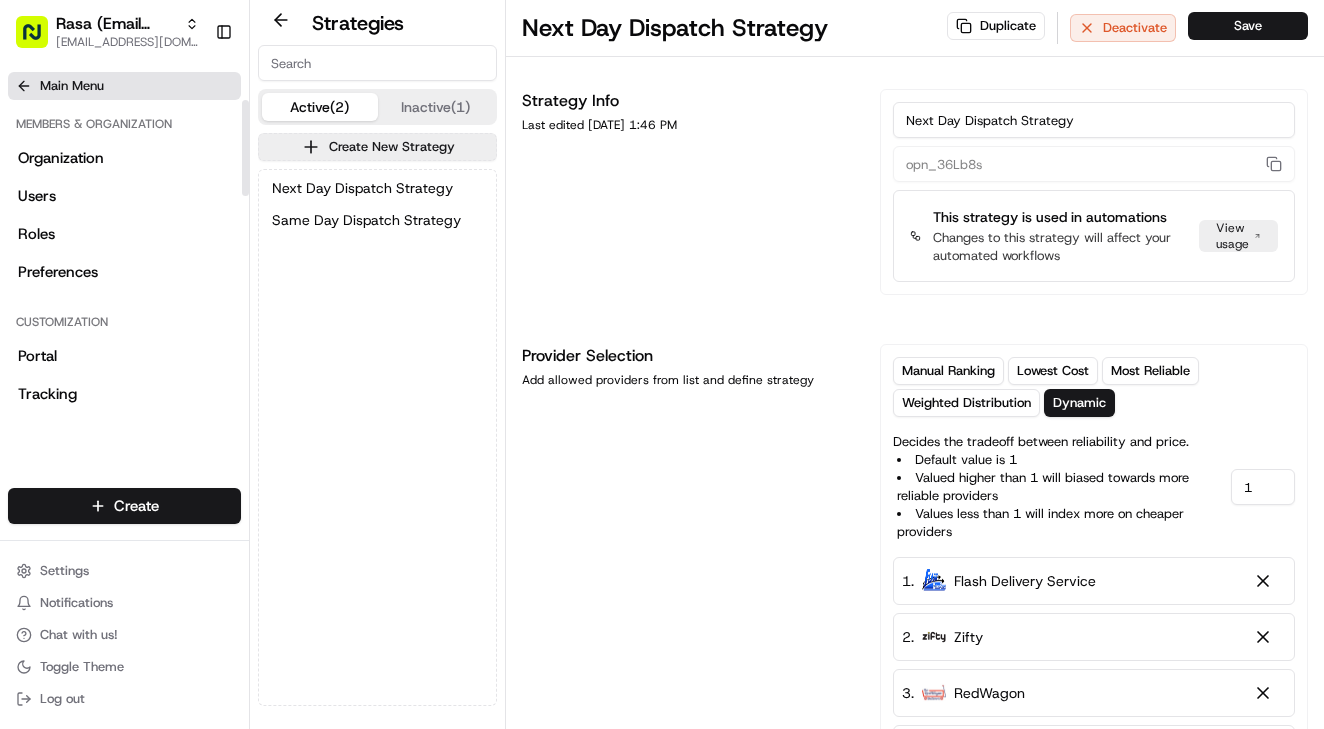 click on "Main Menu" at bounding box center [124, 86] 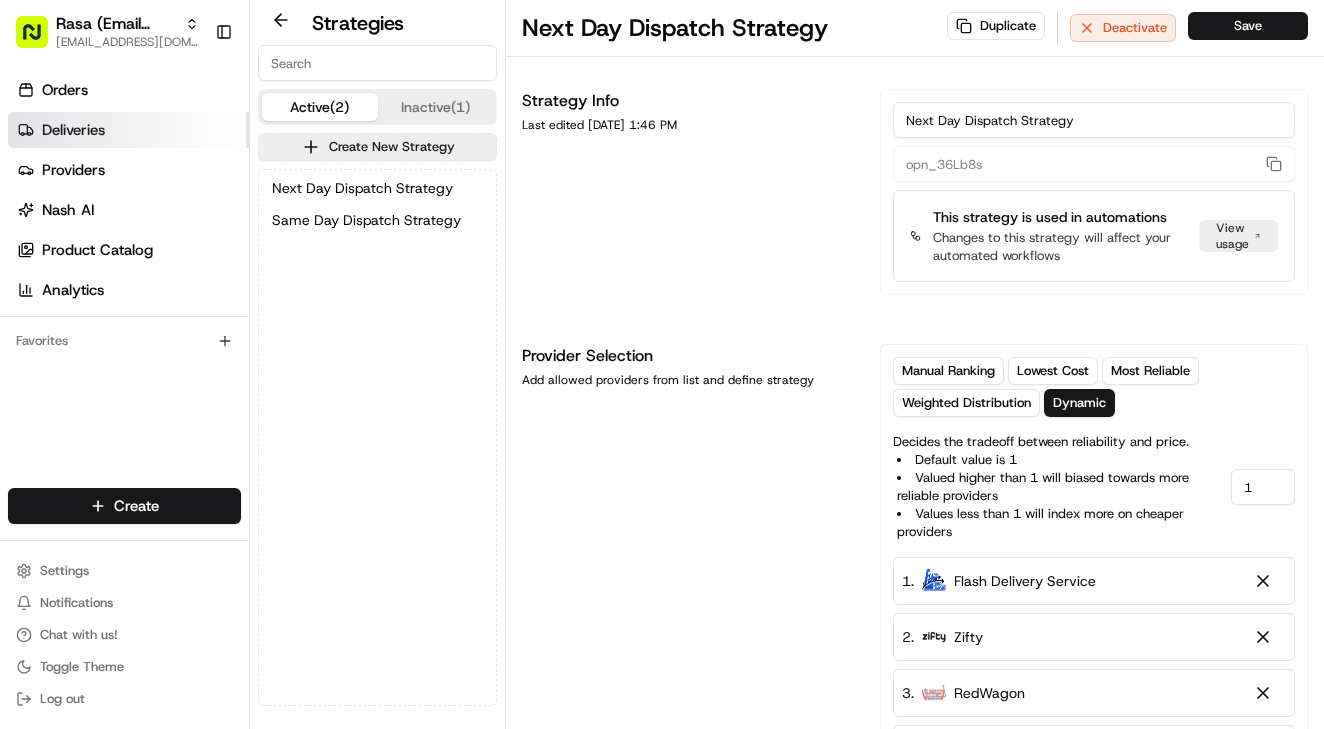 click on "Deliveries" at bounding box center (73, 130) 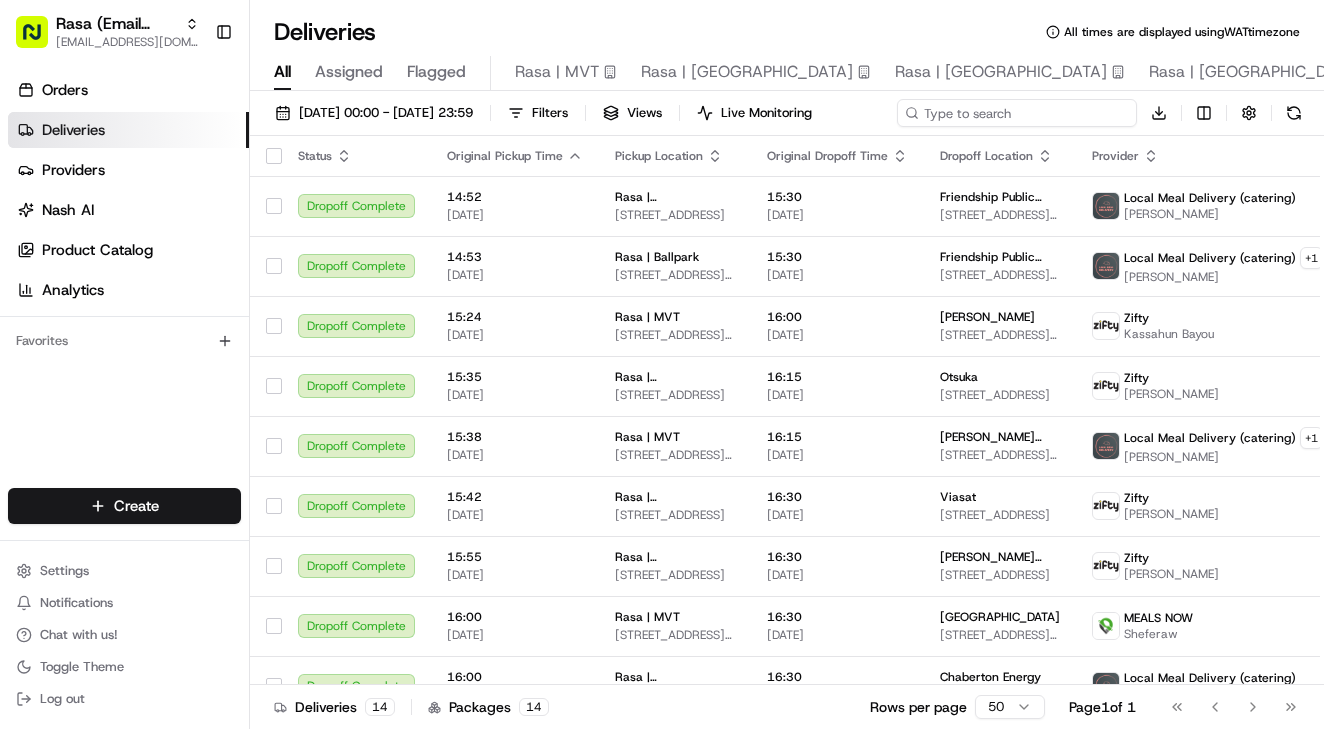 click at bounding box center (1017, 113) 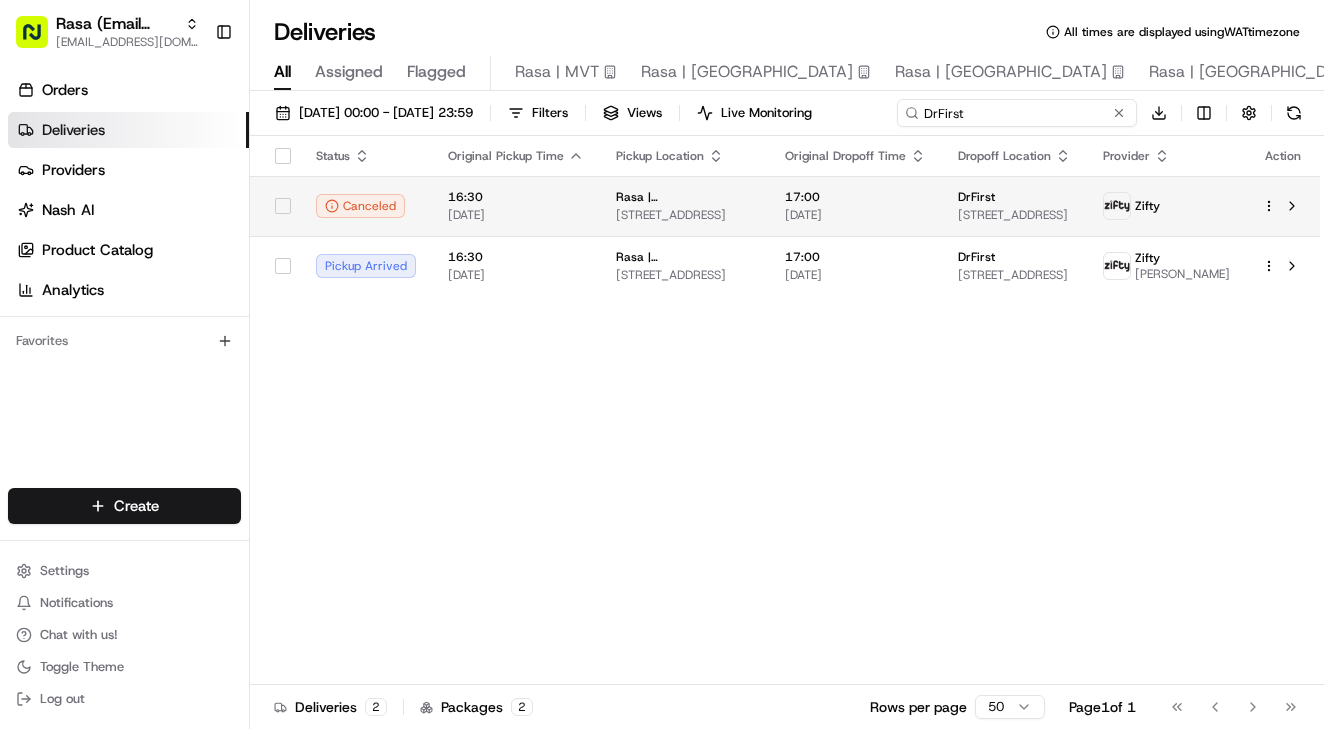 type on "DrFirst" 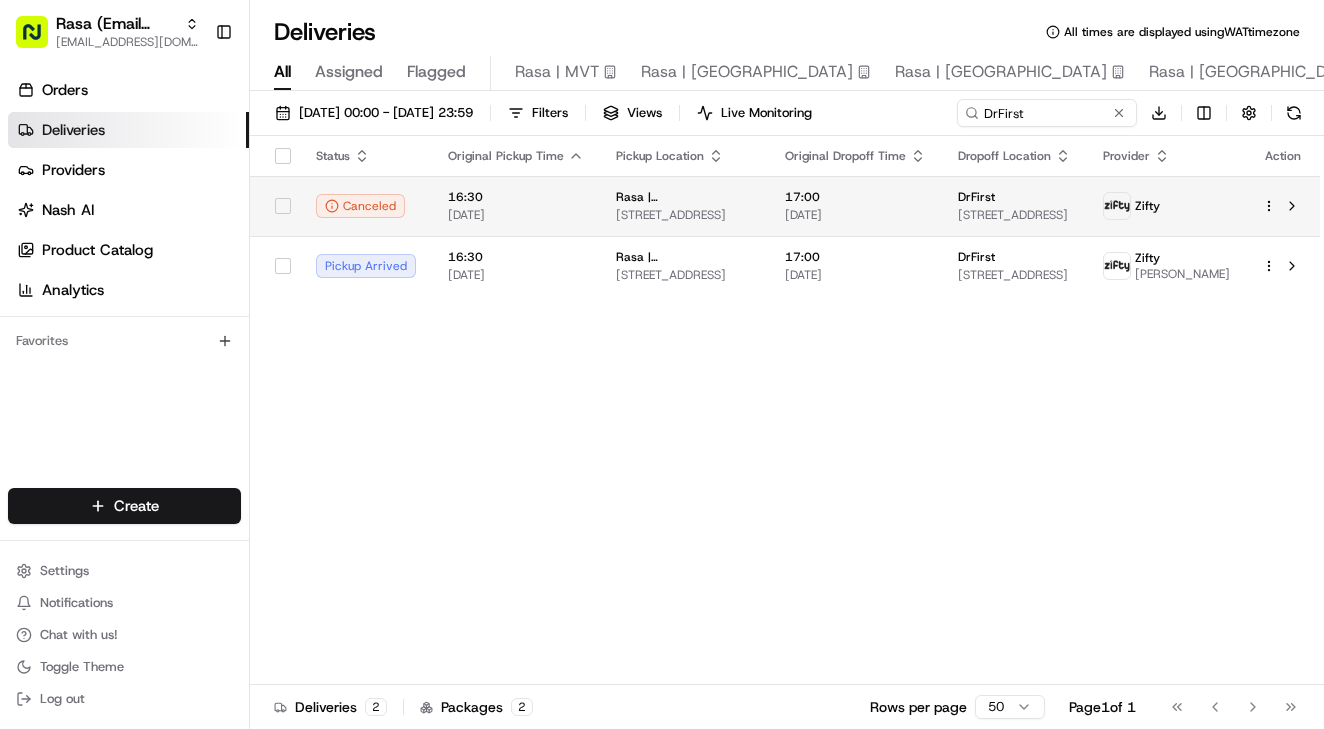 click on "Canceled 16:30 17/07/2025 Rasa | National Landing 2200 Crystal Dr, Arlington, VA 22202, USA 17:00 17/07/2025 DrFirst 1400 Crystal Dr #230, Arlington, VA 22202, USA Zifty Pickup Arrived 16:30 17/07/2025 Rasa | National Landing 2200 Crystal Dr, Arlington, VA 22202, USA 17:00 17/07/2025 DrFirst 1400 Crystal Dr #230, Arlington, VA 22202, USA Zifty Eldar Eldarli" at bounding box center (785, 236) 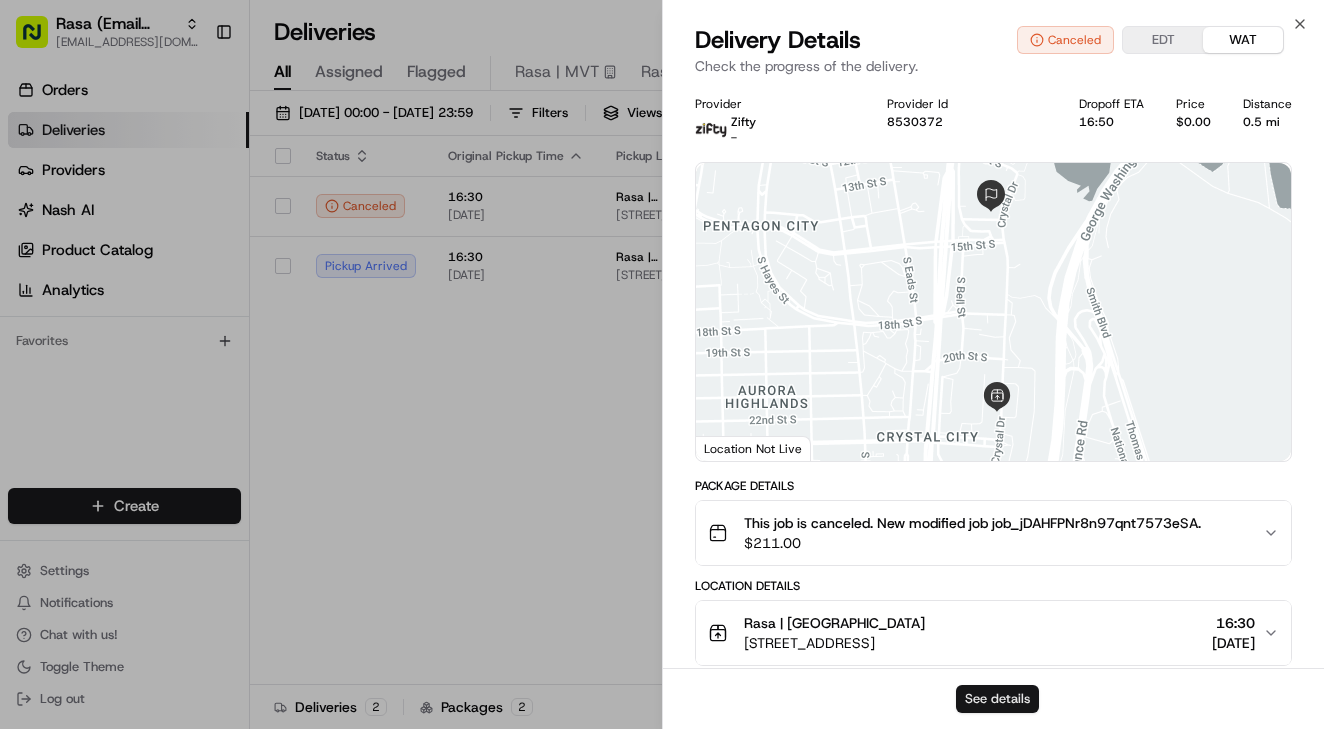 click on "See details" at bounding box center [997, 699] 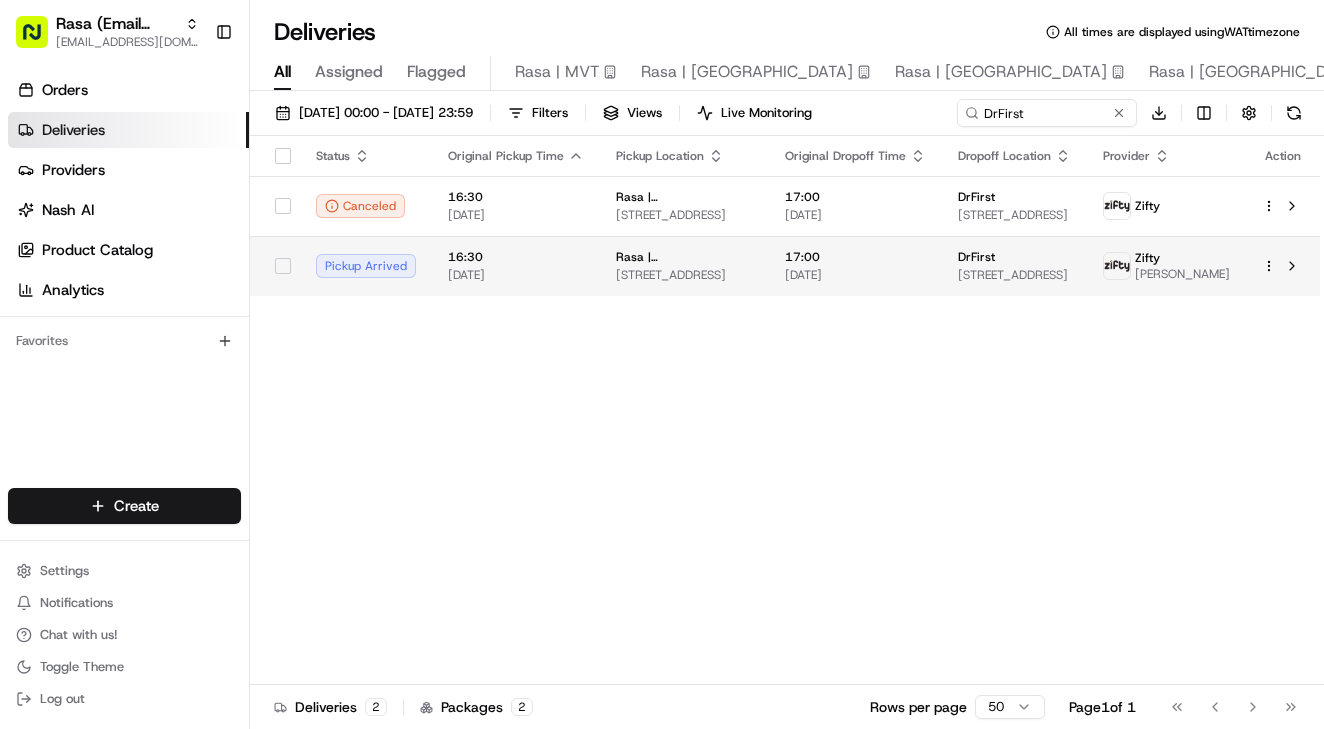 click on "16:30" at bounding box center (516, 257) 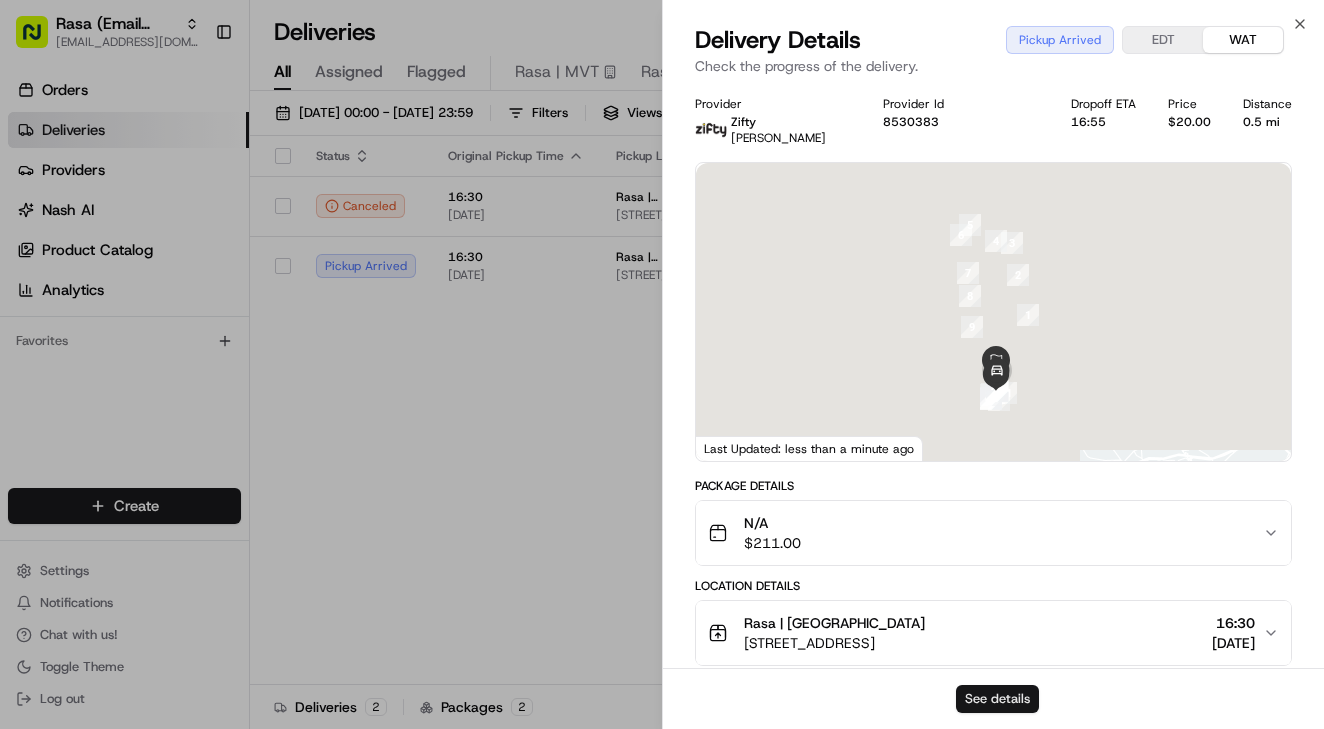 click on "See details" at bounding box center [997, 699] 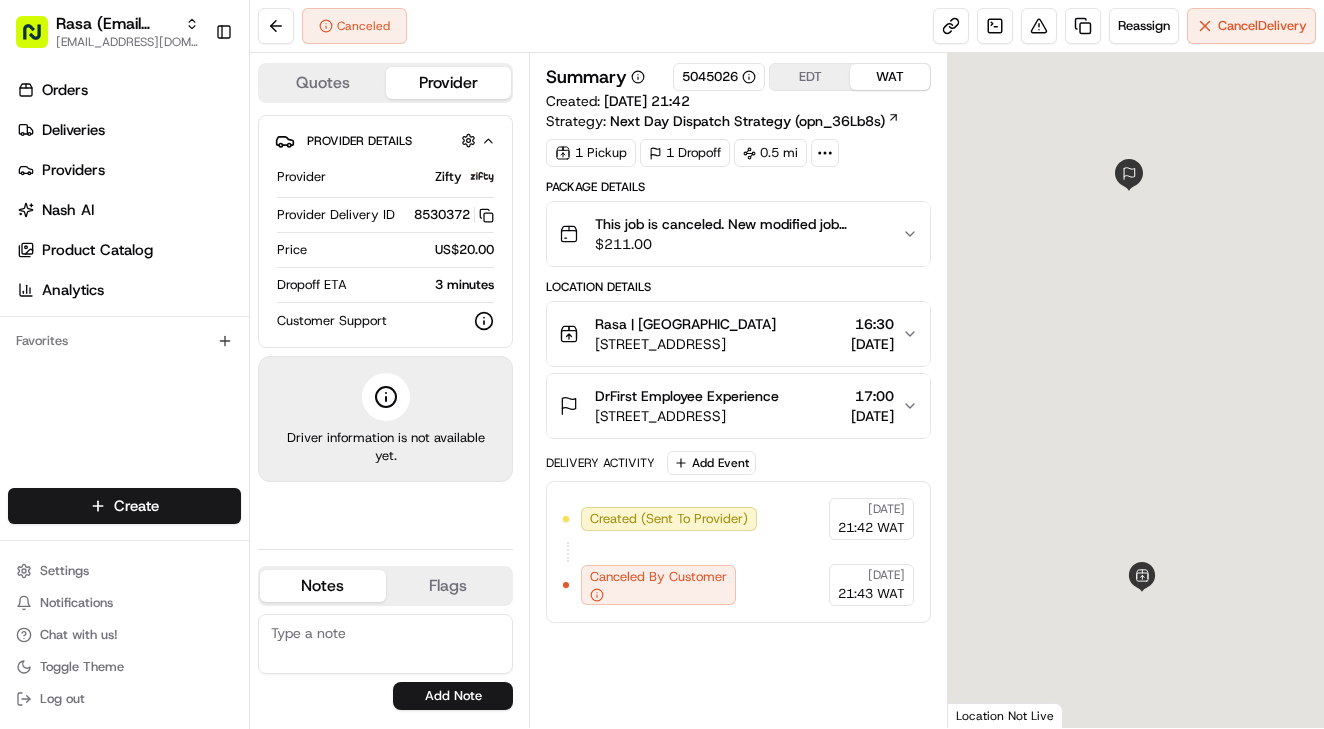 scroll, scrollTop: 0, scrollLeft: 0, axis: both 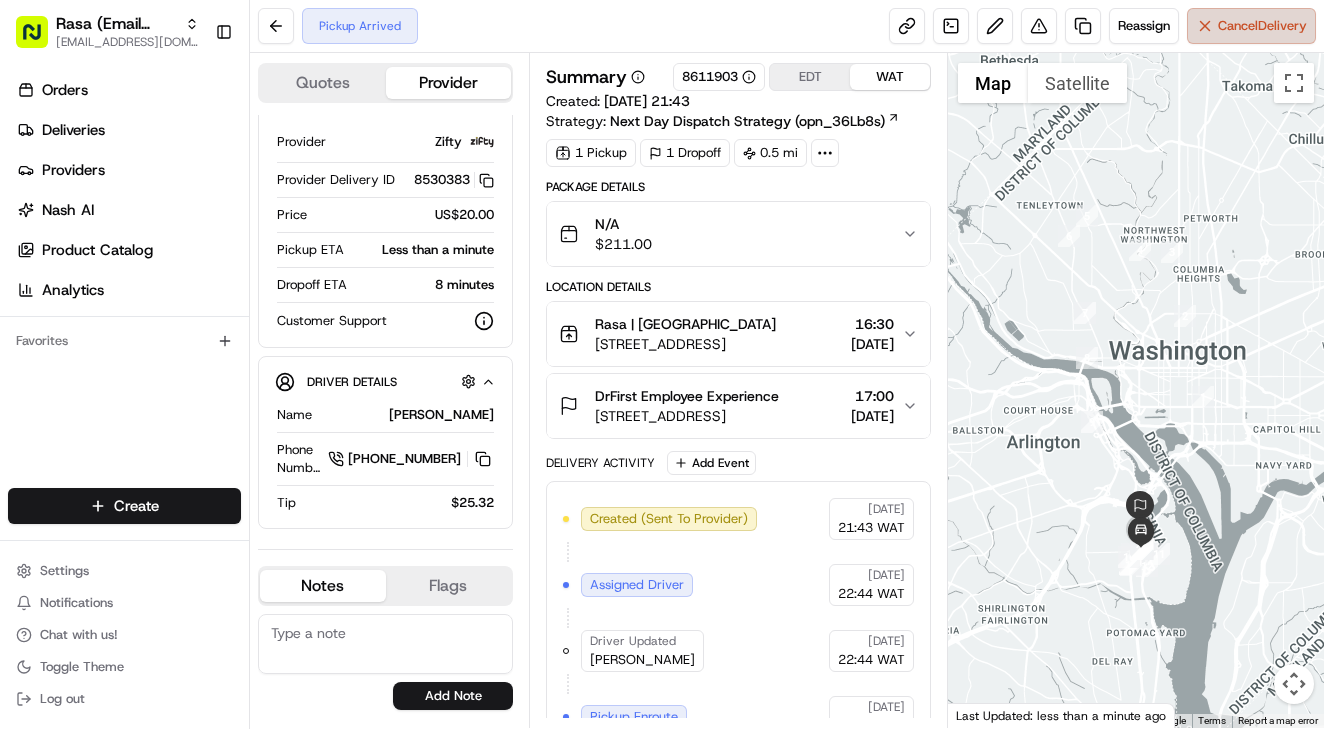 click on "Cancel  Delivery" at bounding box center (1262, 26) 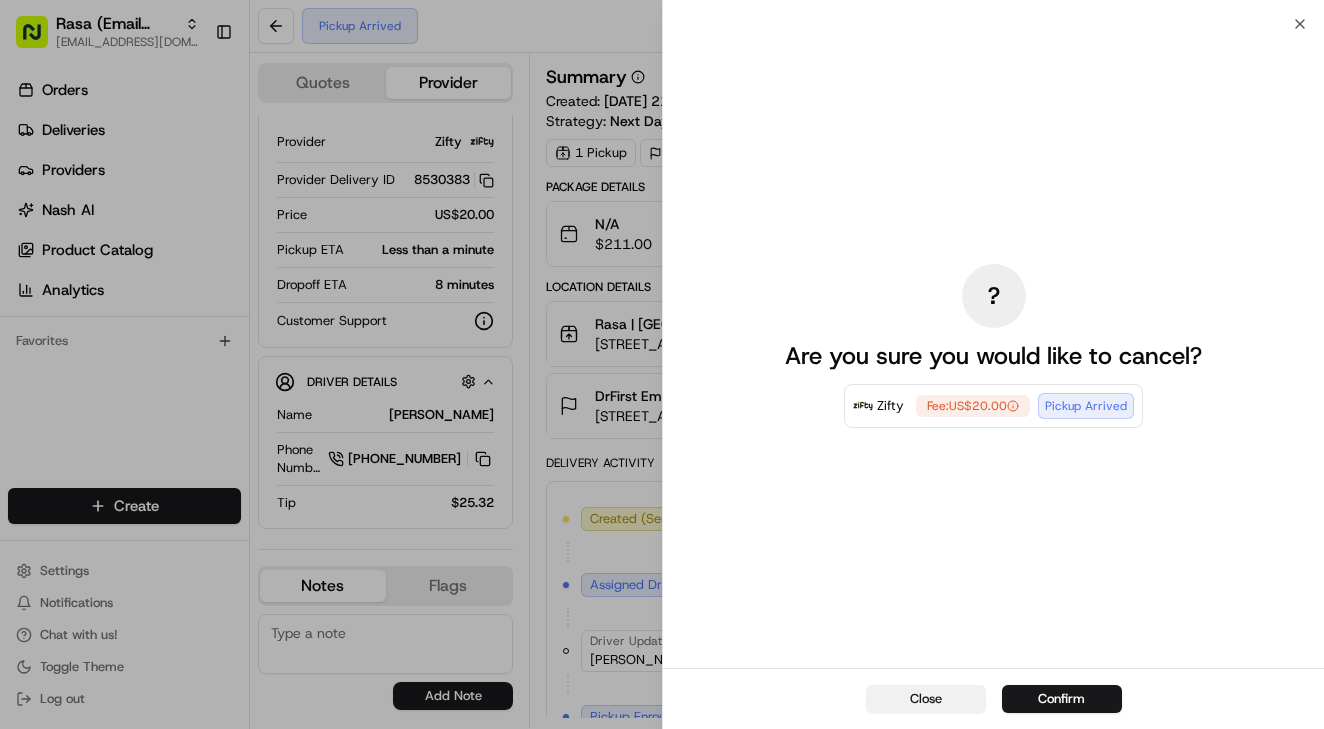 click on "Close" at bounding box center [926, 699] 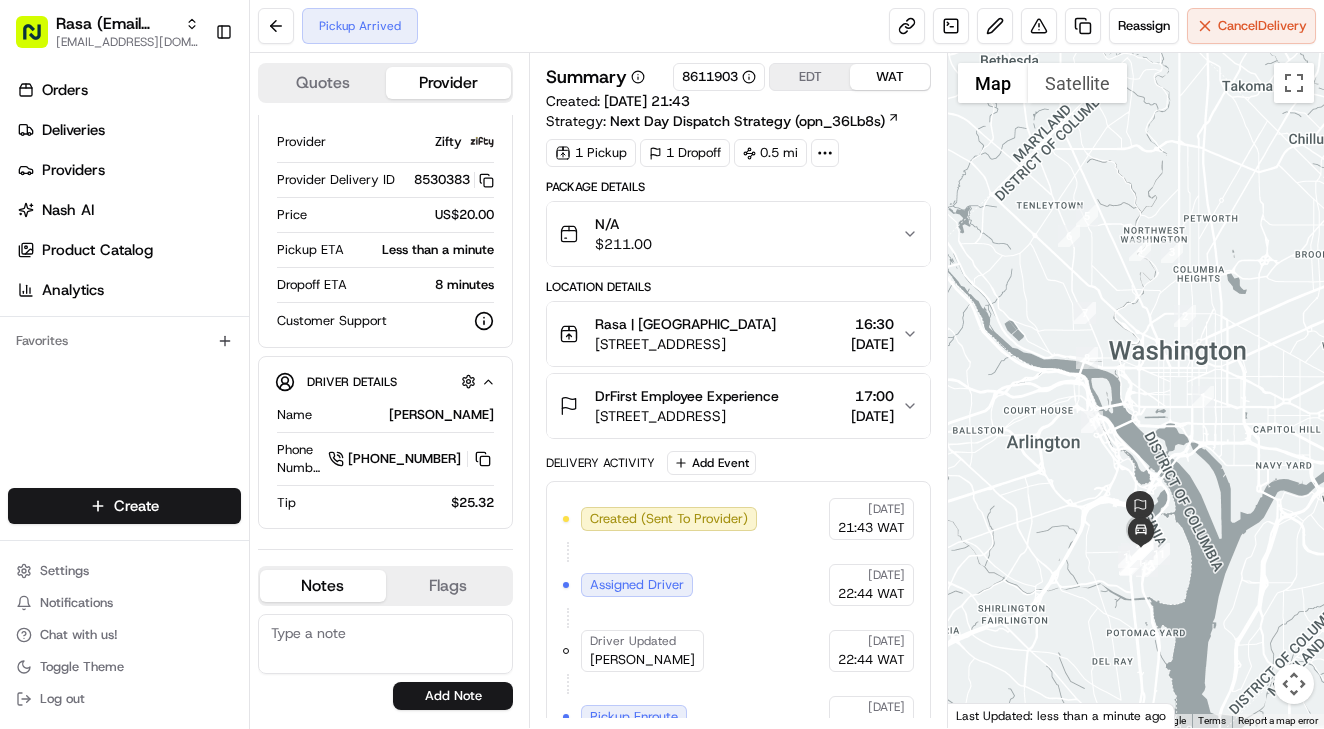 click on "[STREET_ADDRESS]" at bounding box center (685, 344) 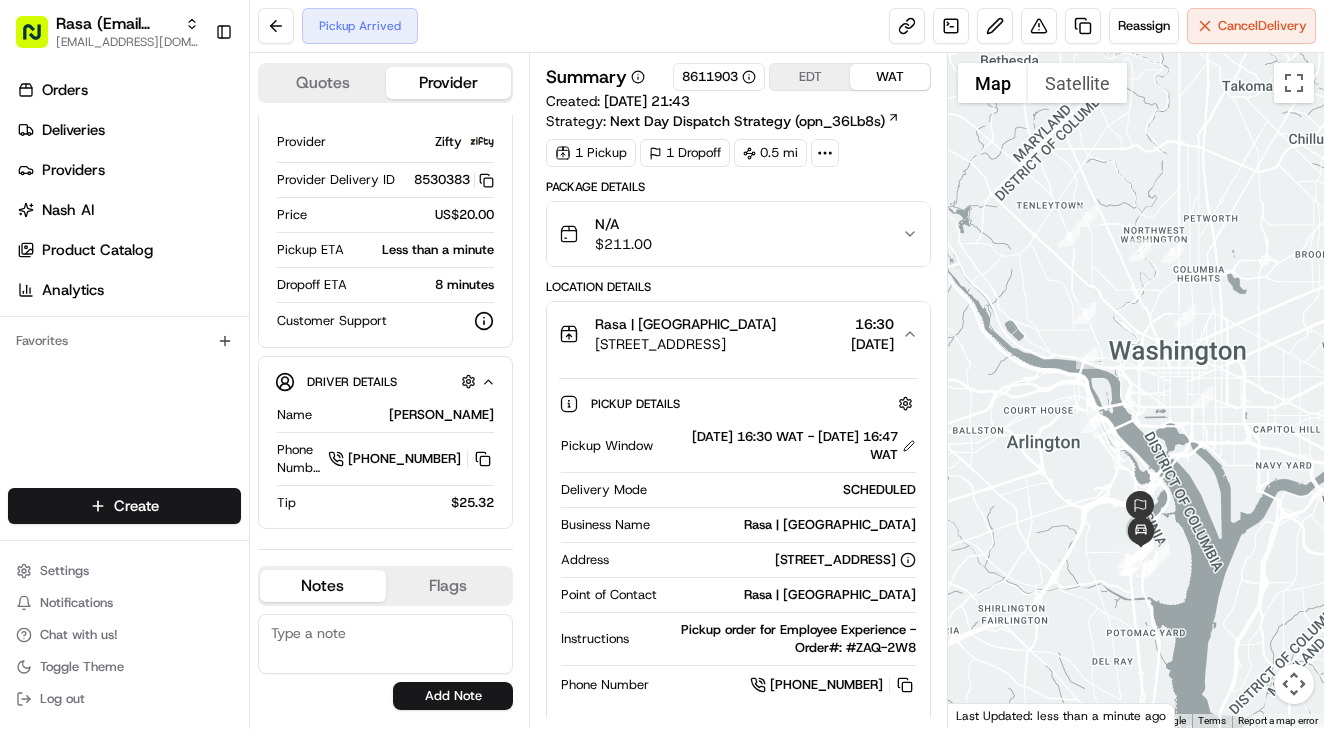 scroll, scrollTop: 85, scrollLeft: 0, axis: vertical 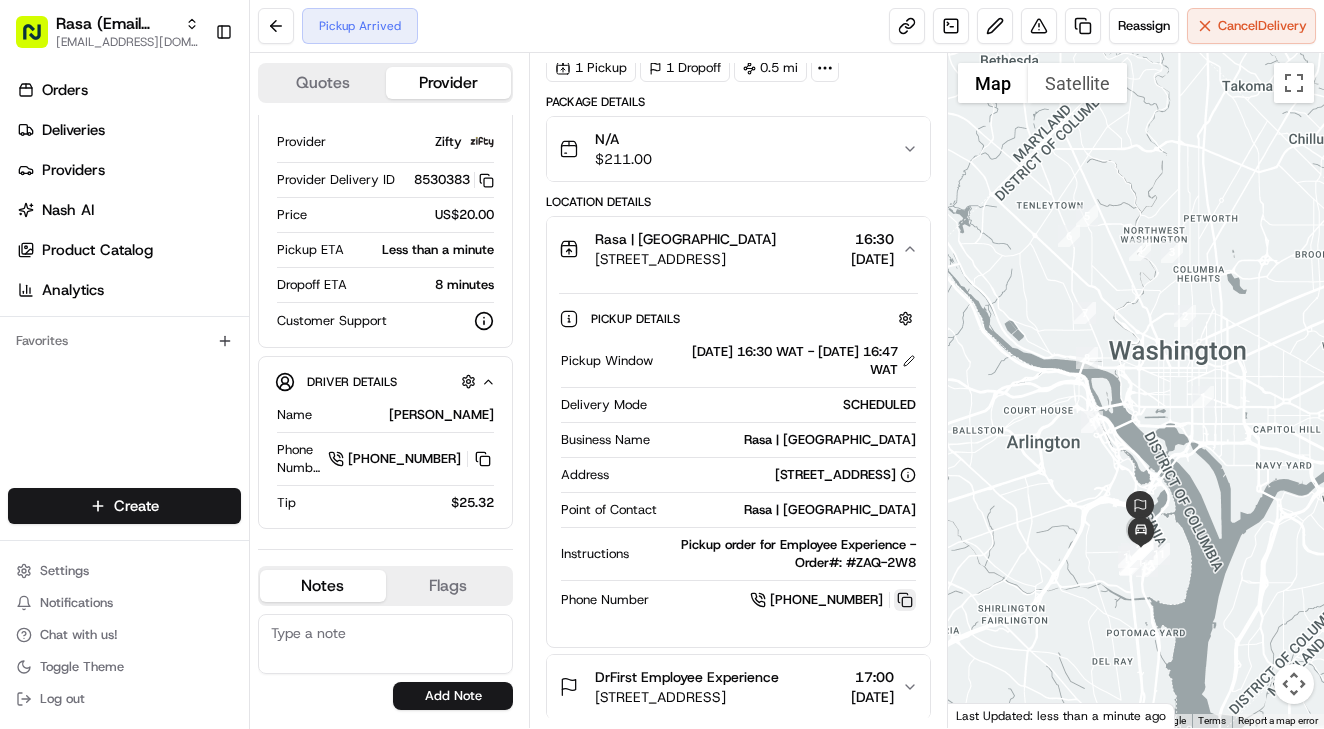 click at bounding box center (905, 600) 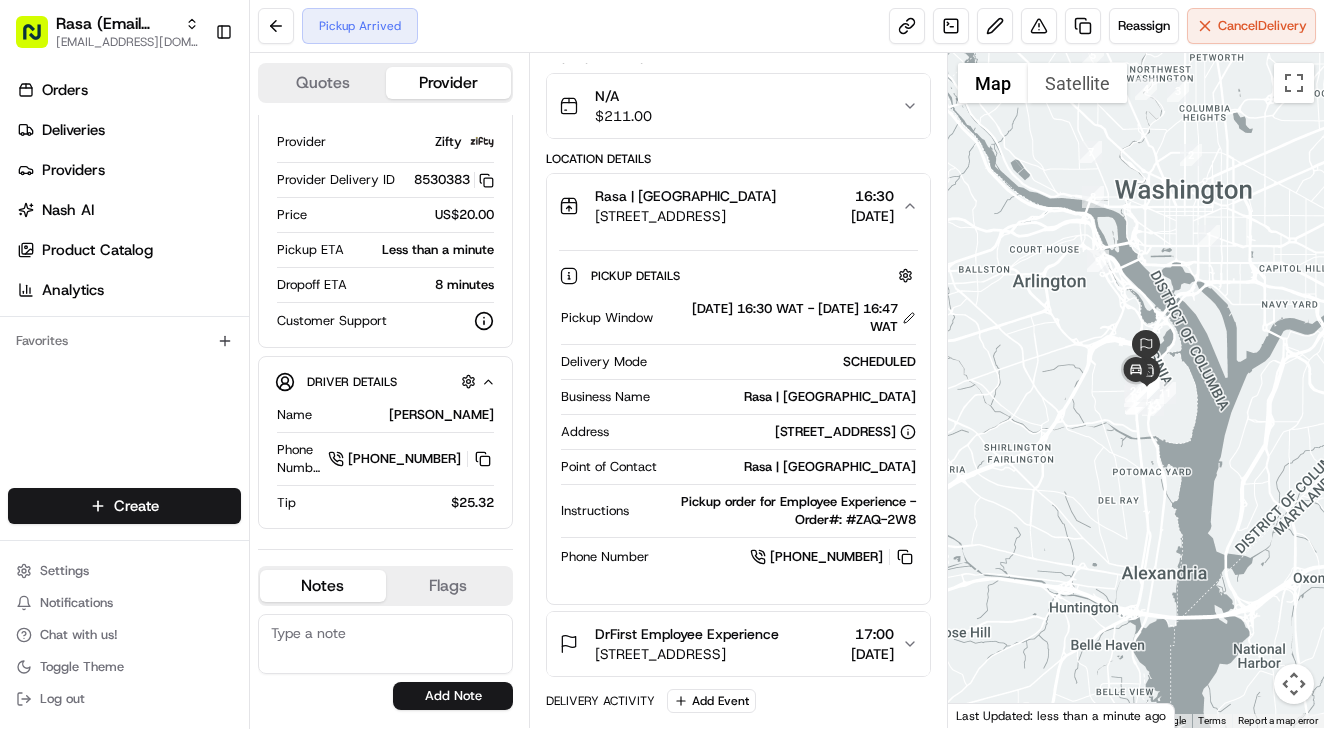 scroll, scrollTop: 126, scrollLeft: 0, axis: vertical 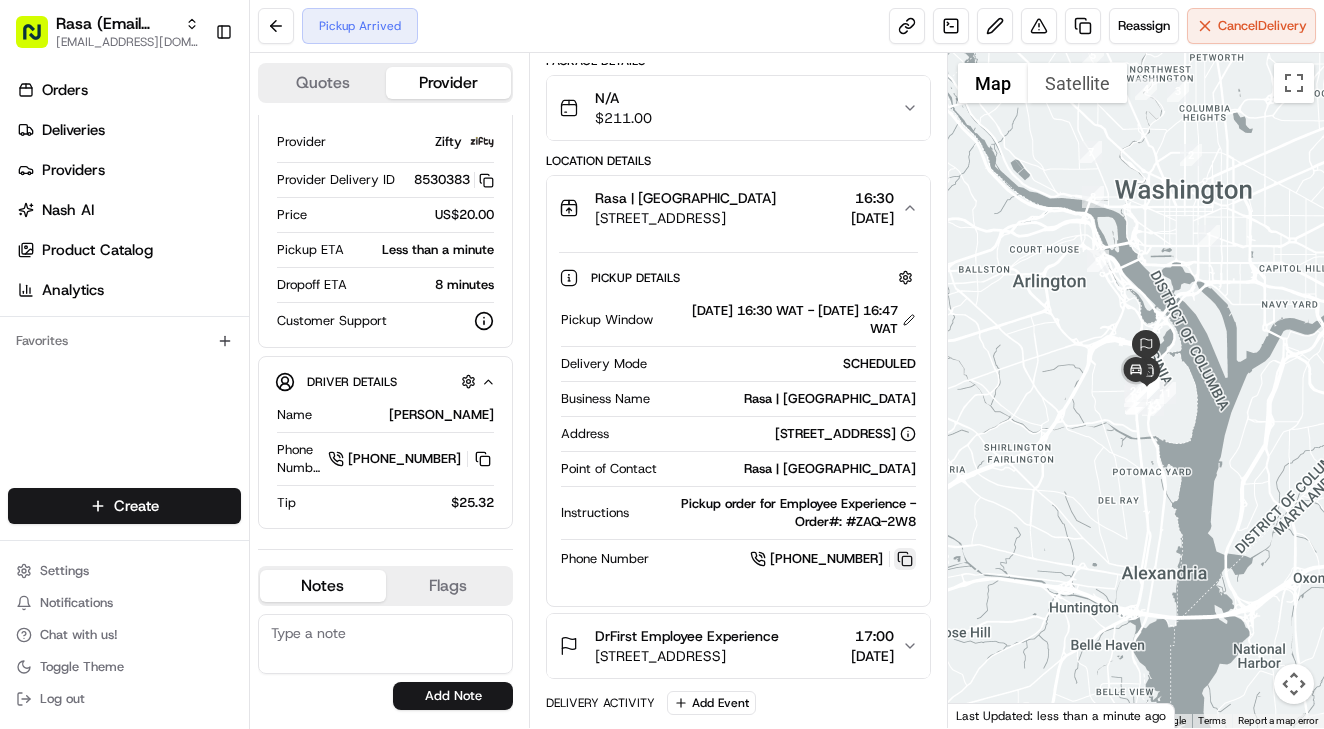 click at bounding box center [905, 559] 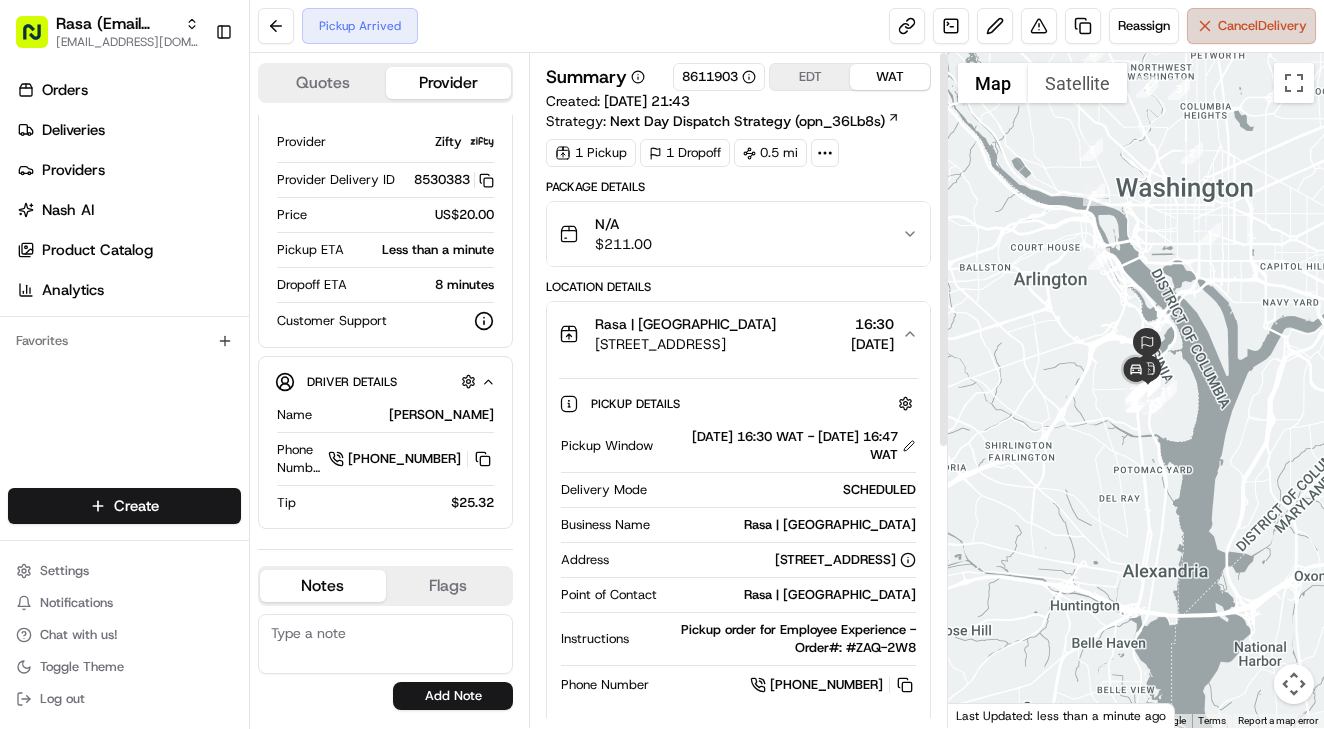 scroll, scrollTop: 0, scrollLeft: 0, axis: both 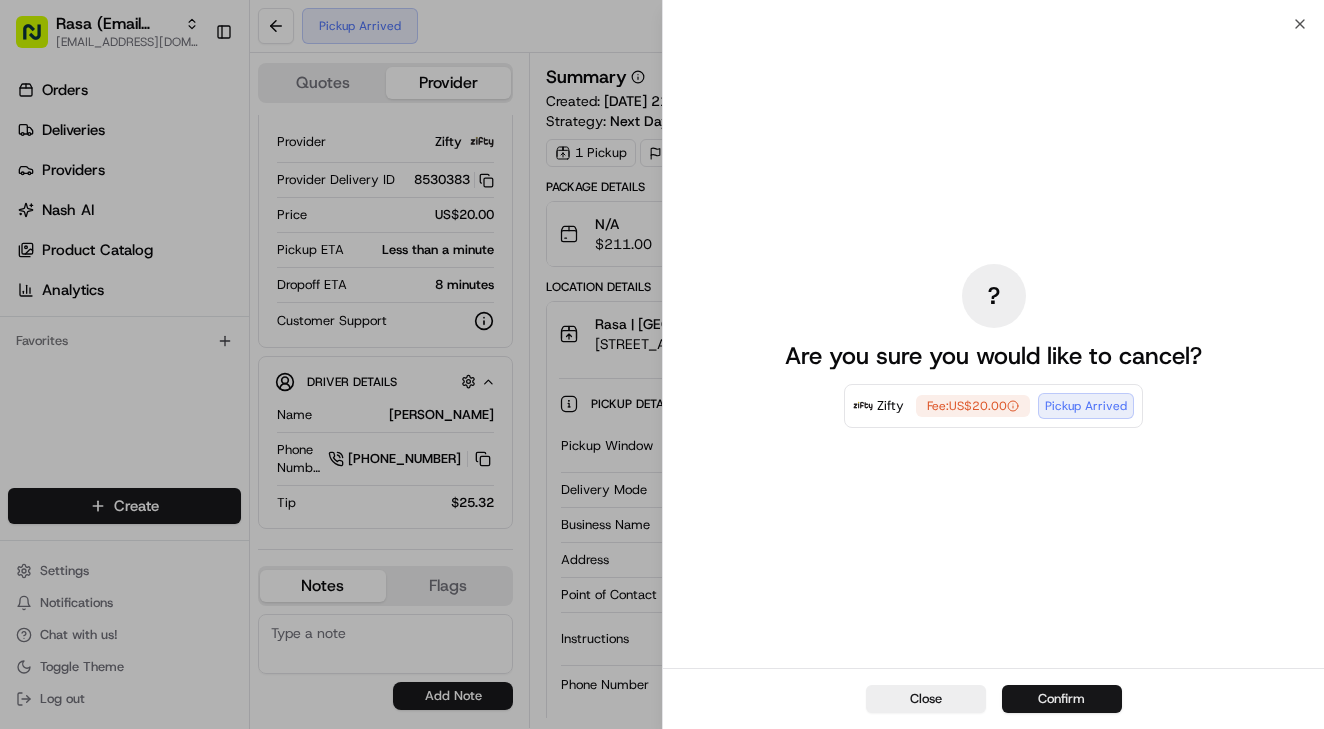 click on "Confirm" at bounding box center (1062, 699) 